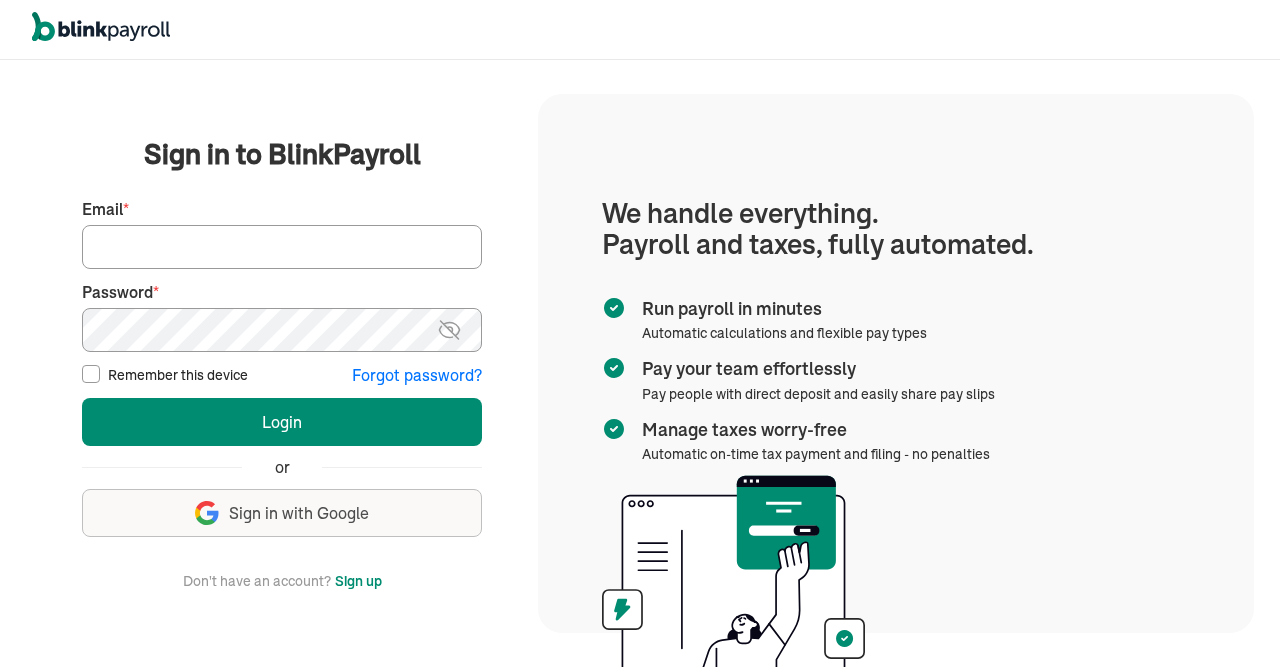 scroll, scrollTop: 0, scrollLeft: 0, axis: both 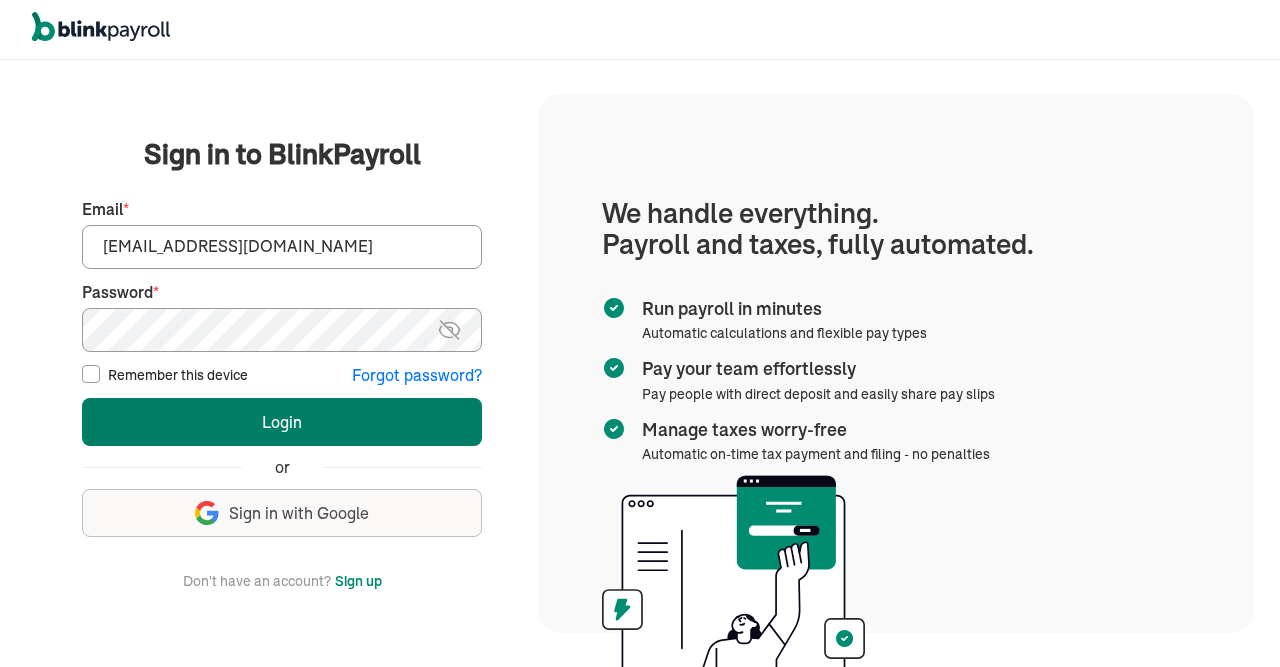 type on "[EMAIL_ADDRESS][DOMAIN_NAME]" 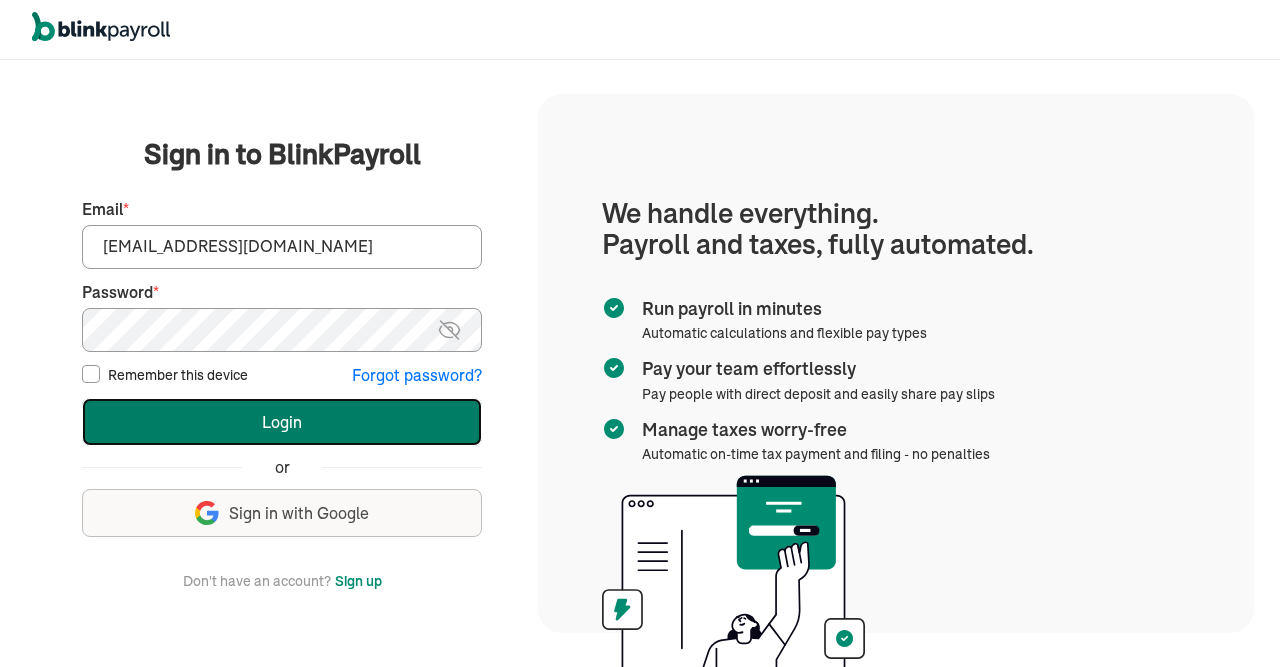click on "Login" at bounding box center [282, 422] 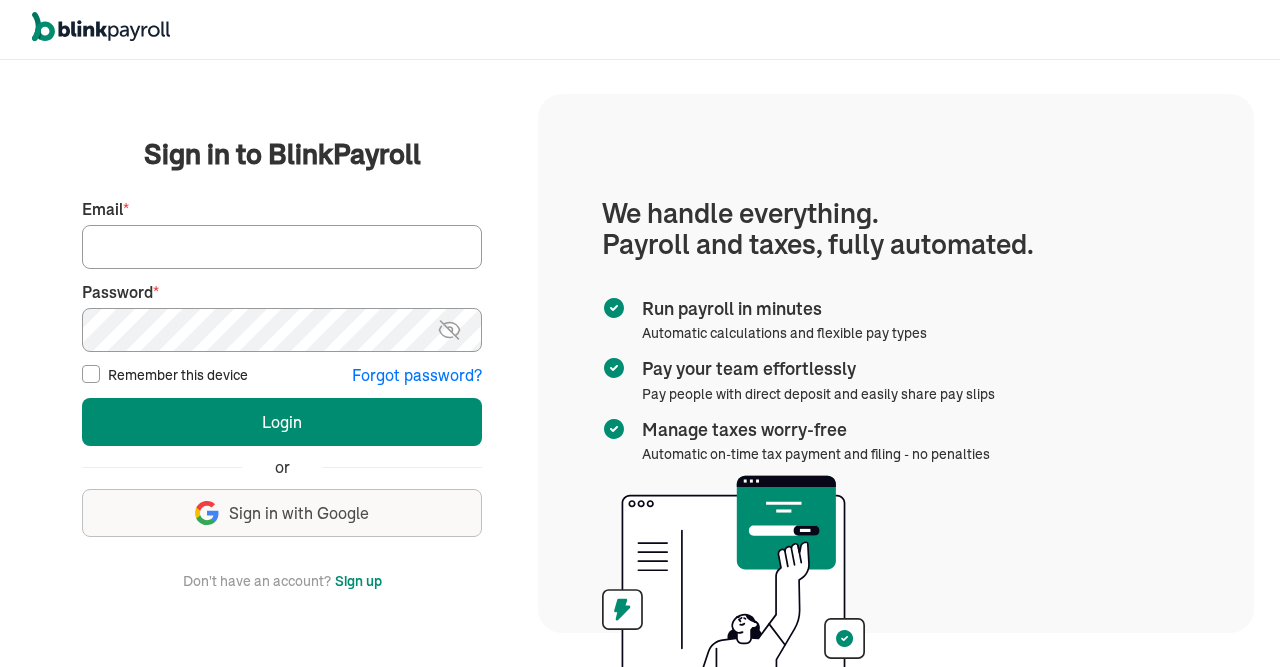scroll, scrollTop: 0, scrollLeft: 0, axis: both 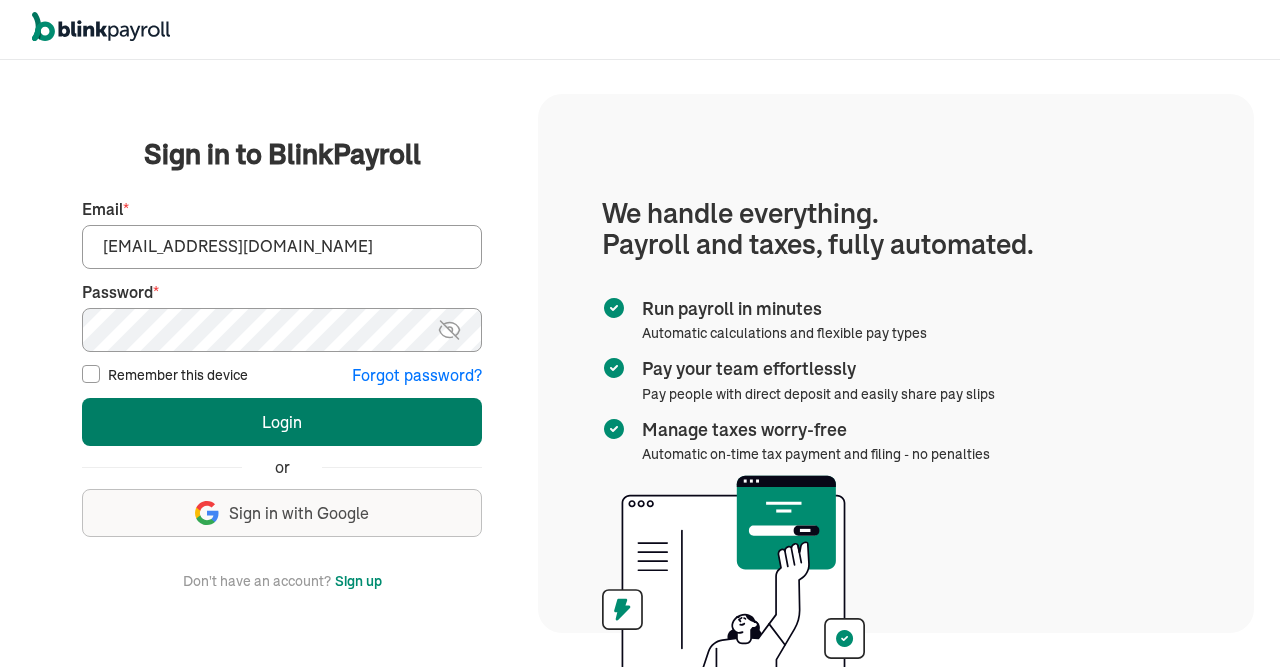 type on "[EMAIL_ADDRESS][DOMAIN_NAME]" 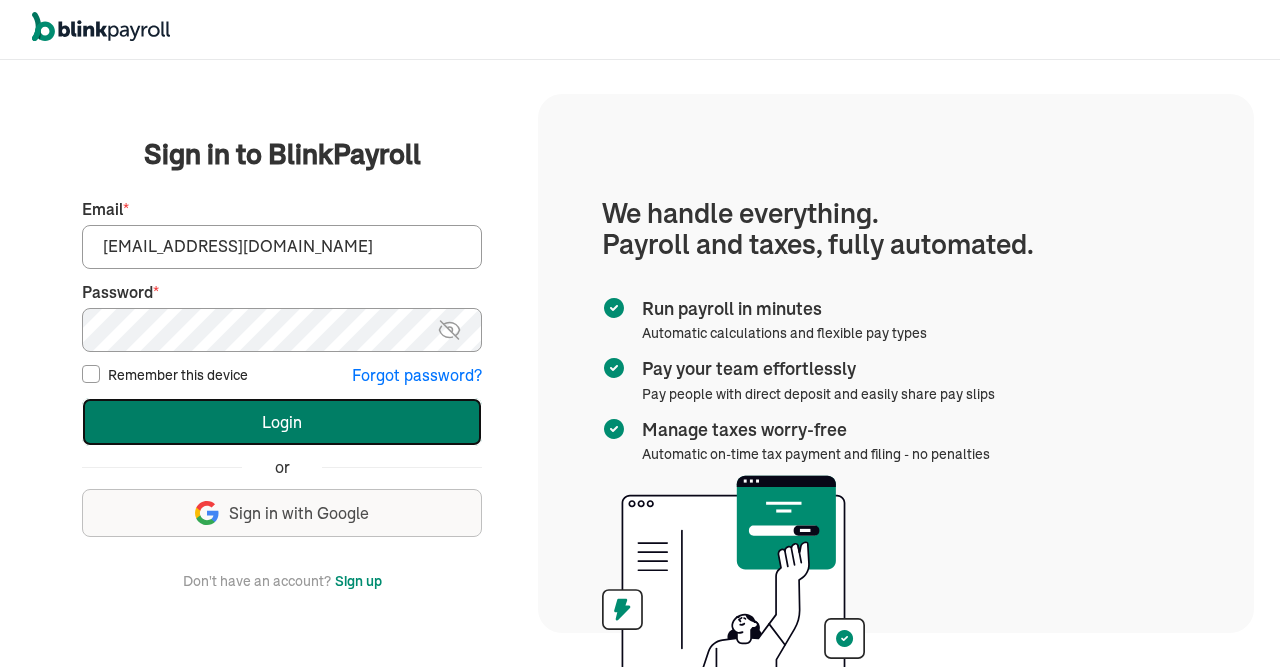 click on "Login" at bounding box center (282, 422) 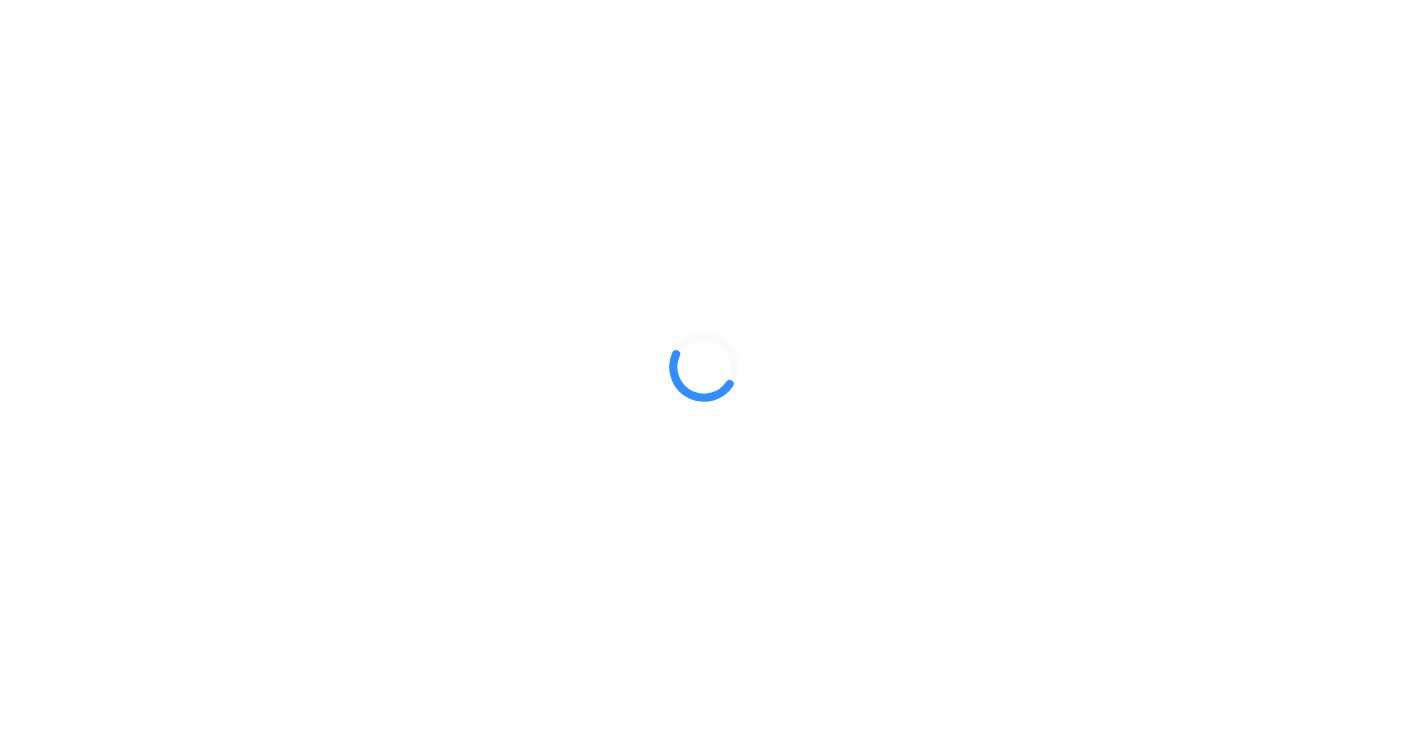 scroll, scrollTop: 0, scrollLeft: 0, axis: both 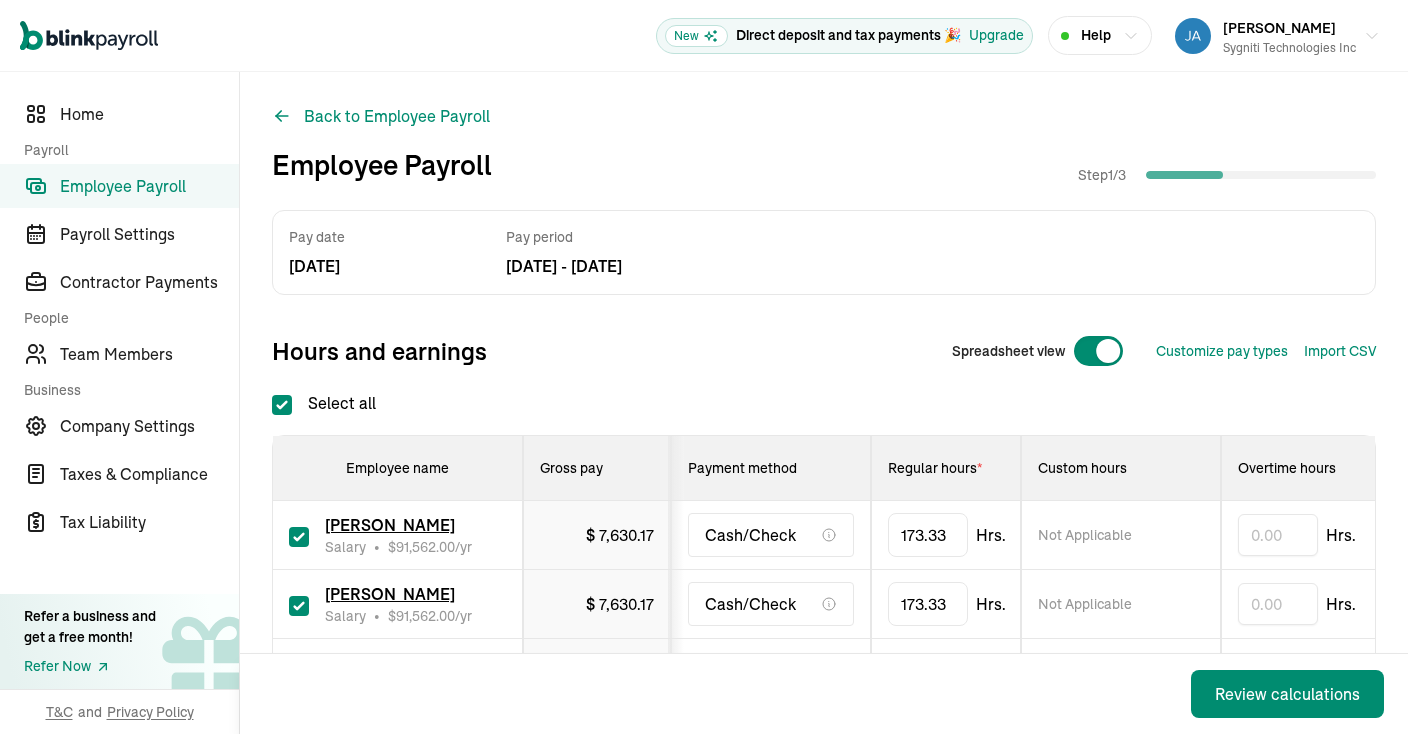 checkbox on "true" 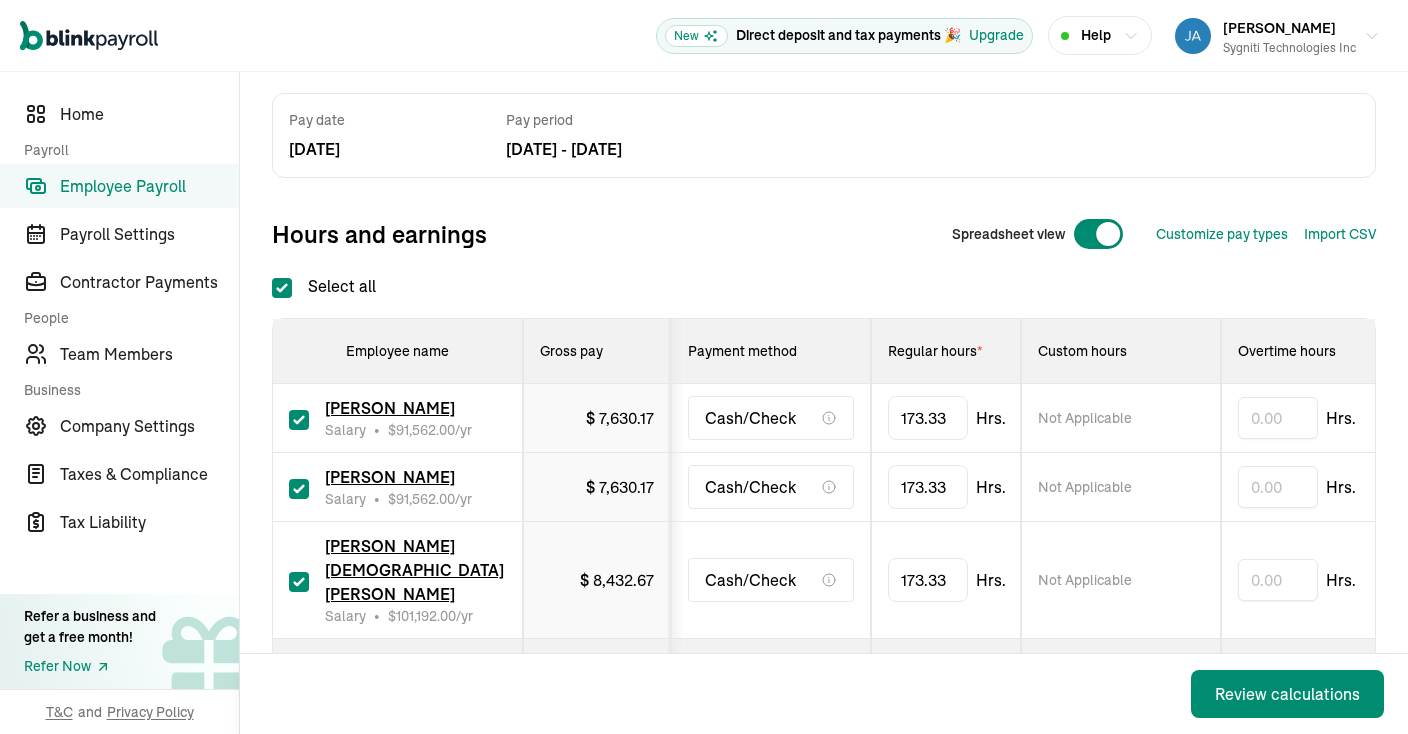 scroll, scrollTop: 141, scrollLeft: 0, axis: vertical 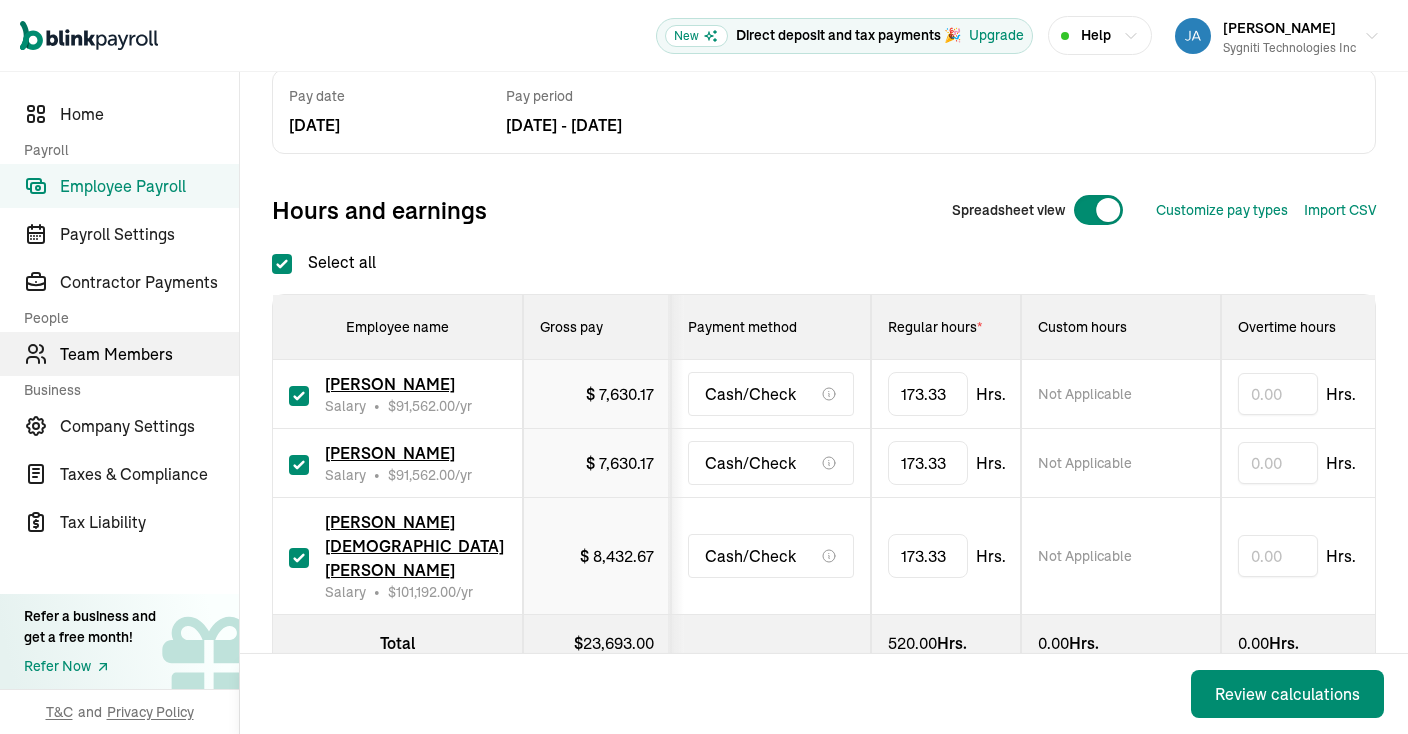 click on "Team Members" at bounding box center (149, 354) 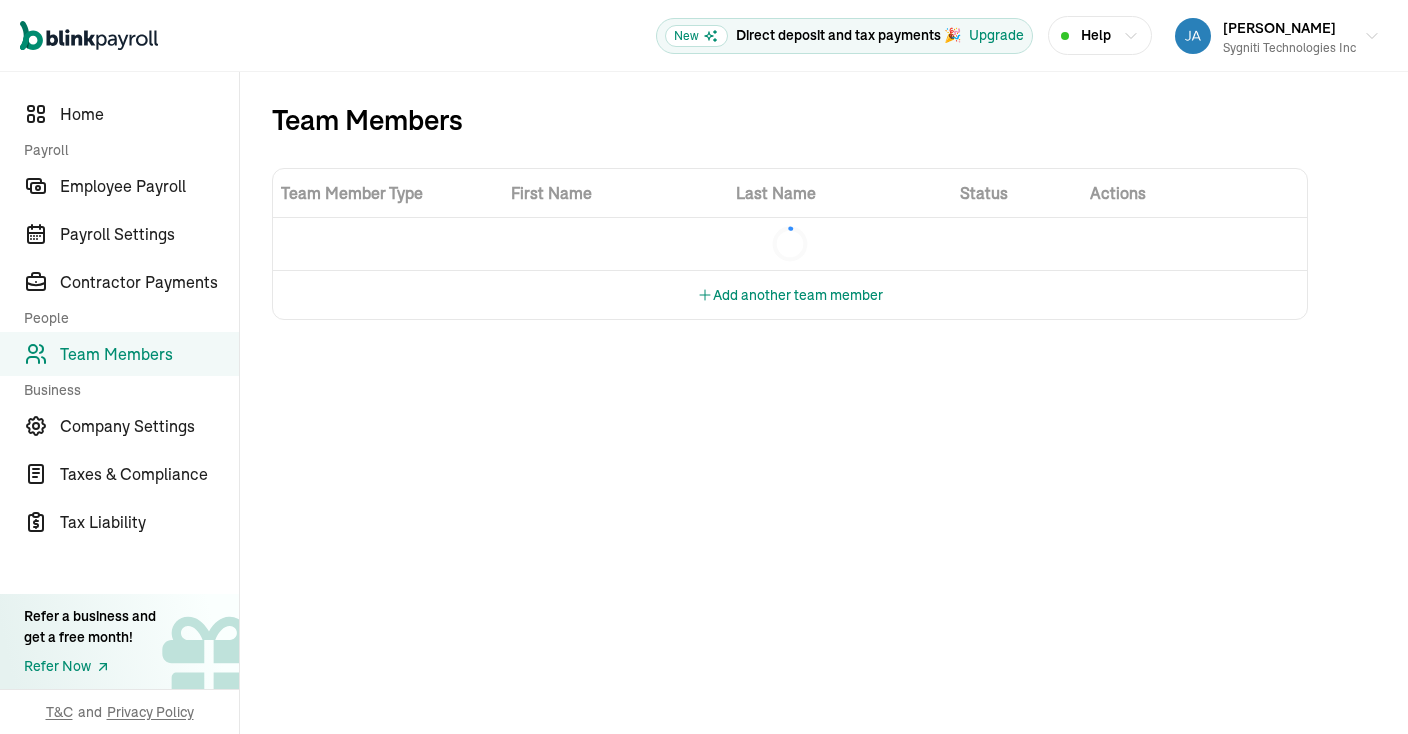 scroll, scrollTop: 0, scrollLeft: 0, axis: both 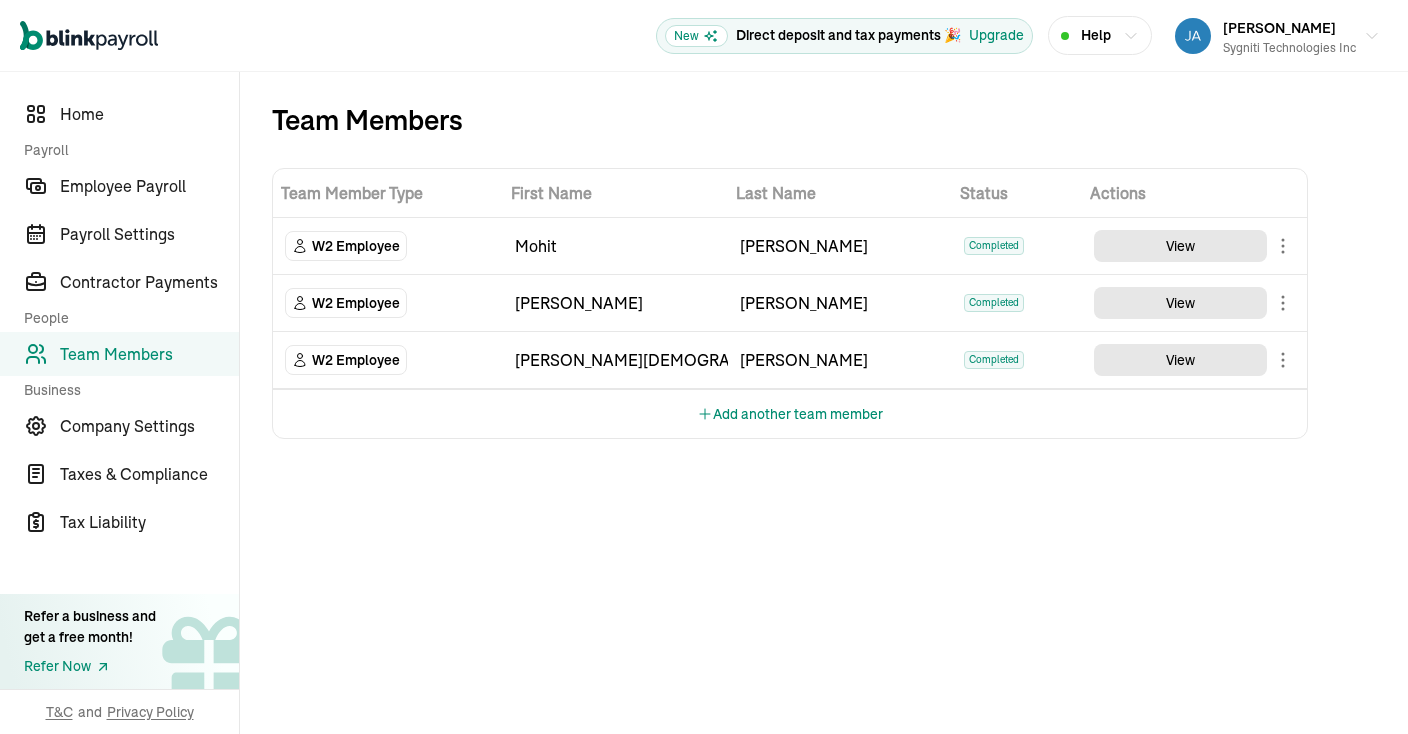 click on "Add another team member" at bounding box center (790, 414) 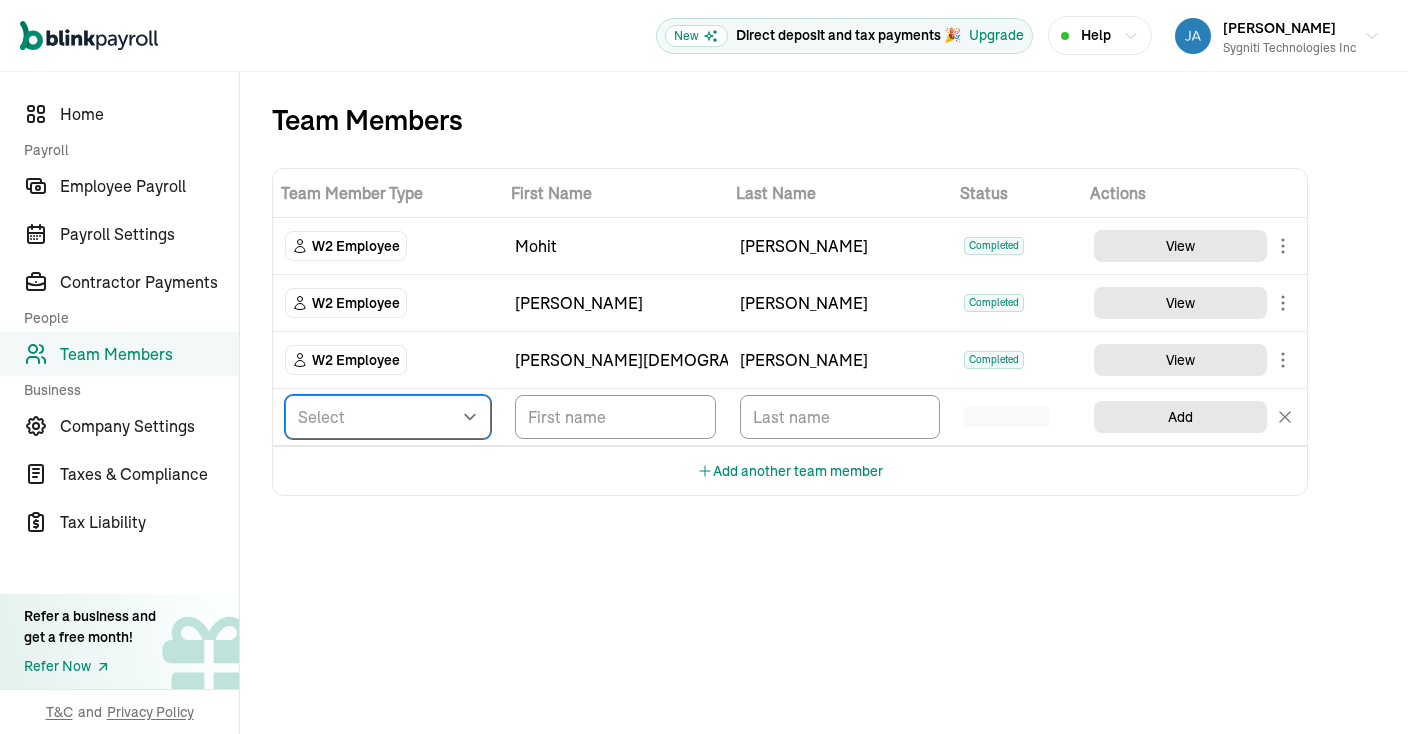 select on "employee" 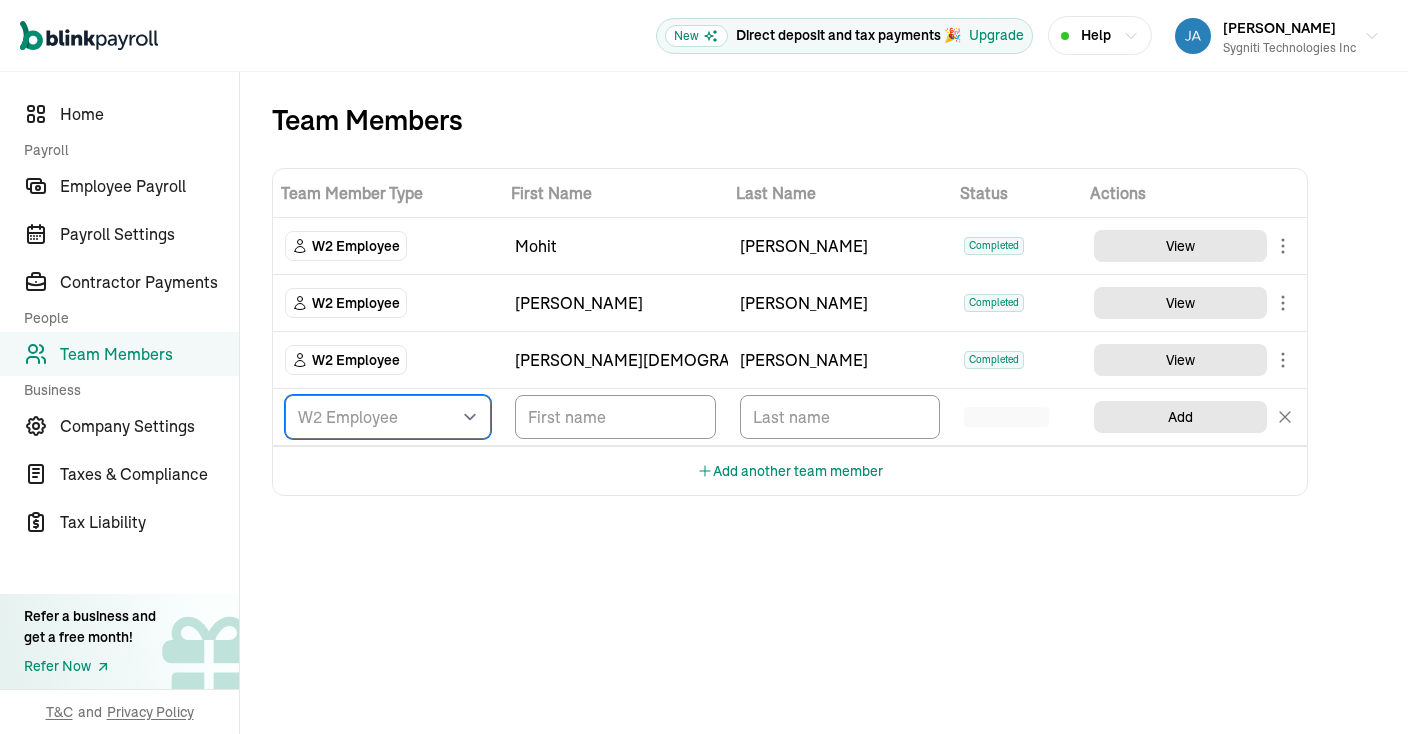 click on "W2 Employee" at bounding box center (0, 0) 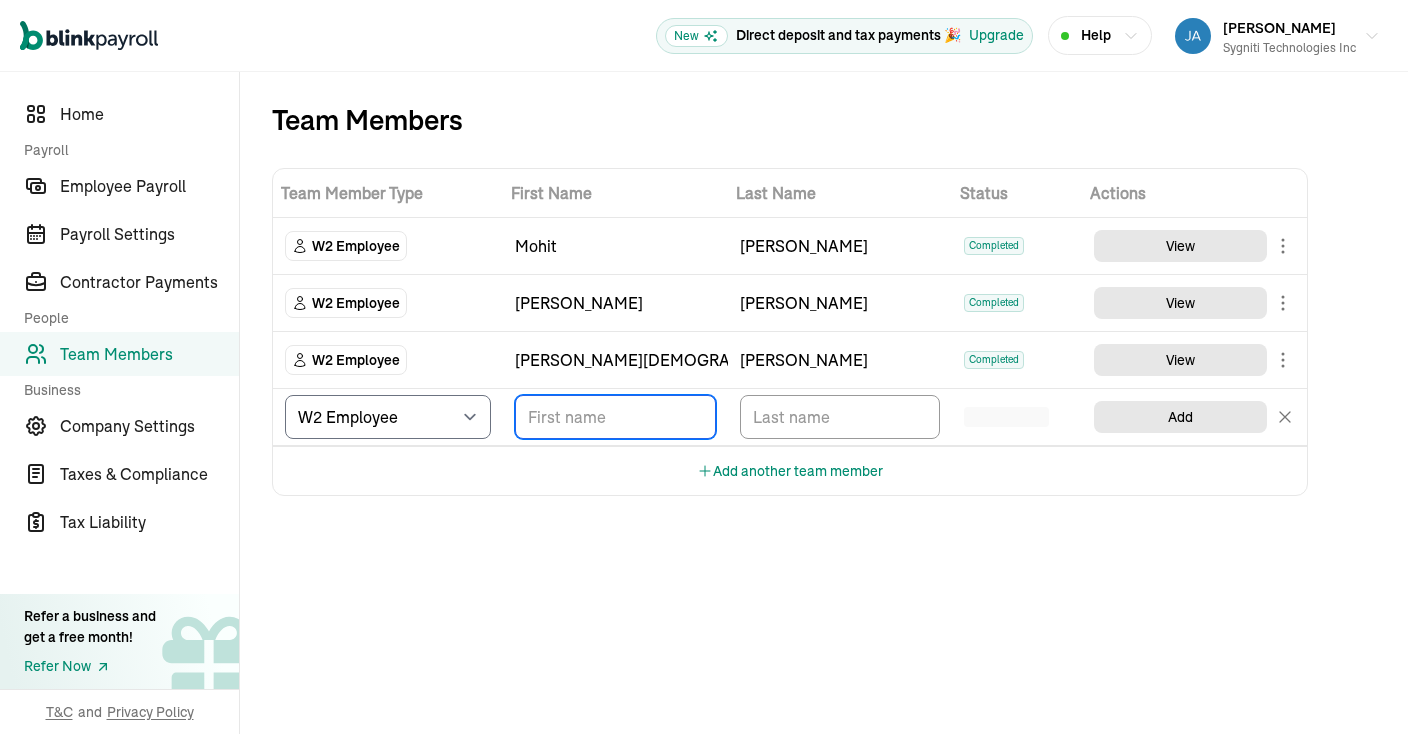 click at bounding box center [615, 417] 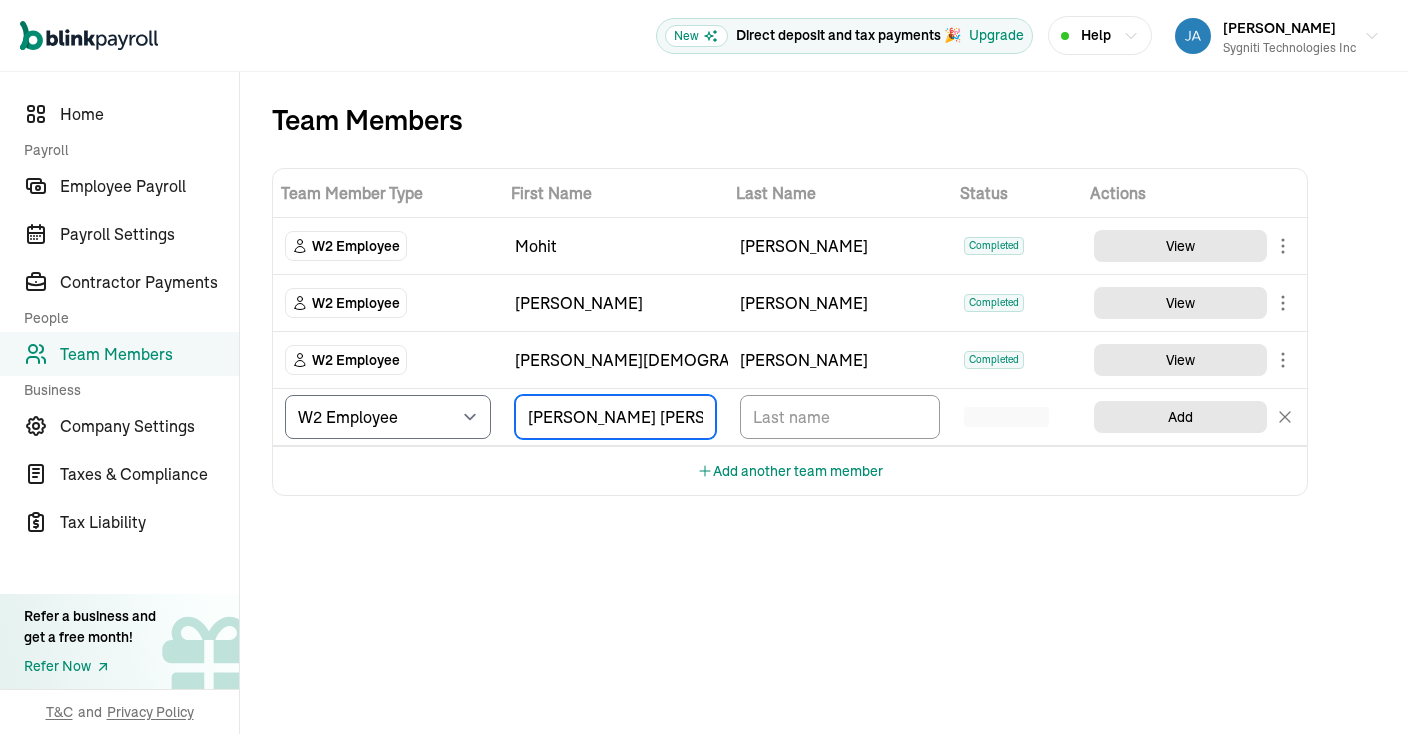 click on "Narendra Reddy Gade" at bounding box center (615, 417) 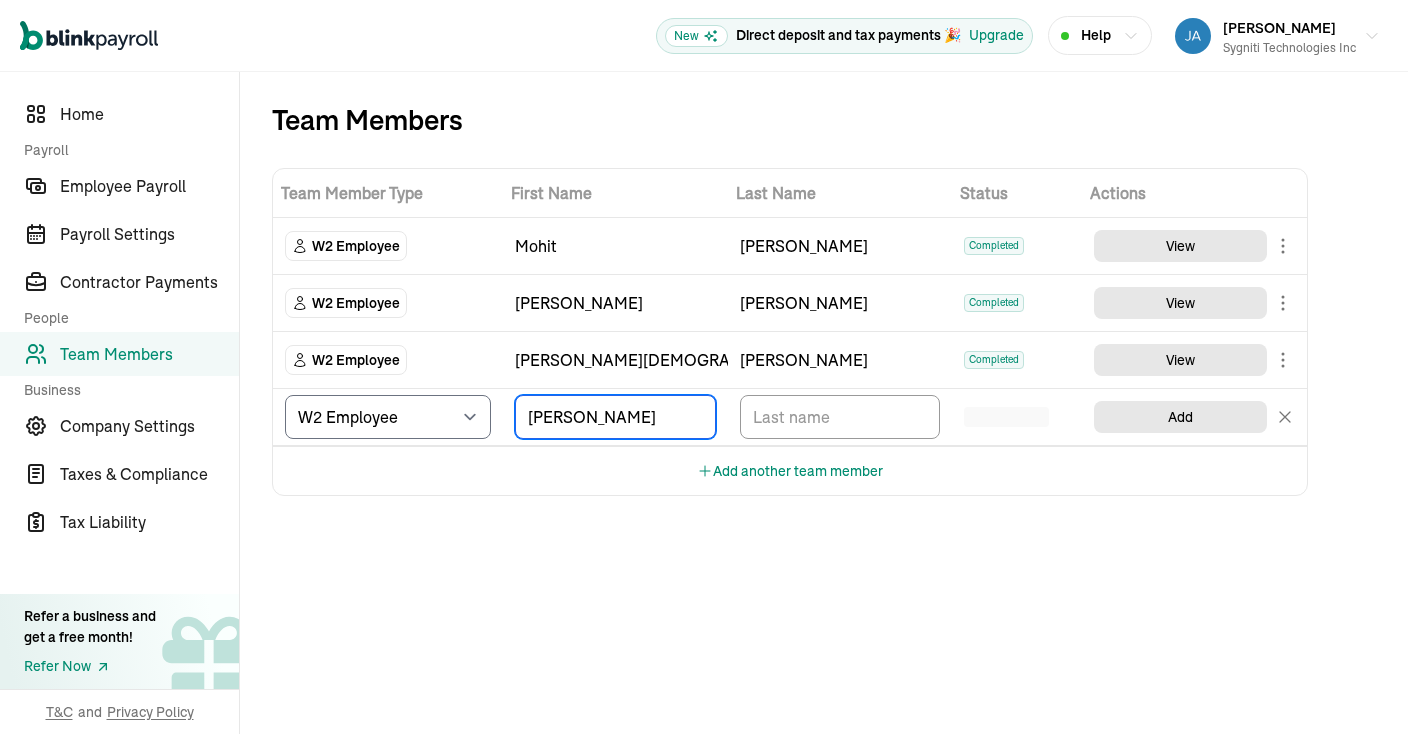 type on "Narendra Reddy" 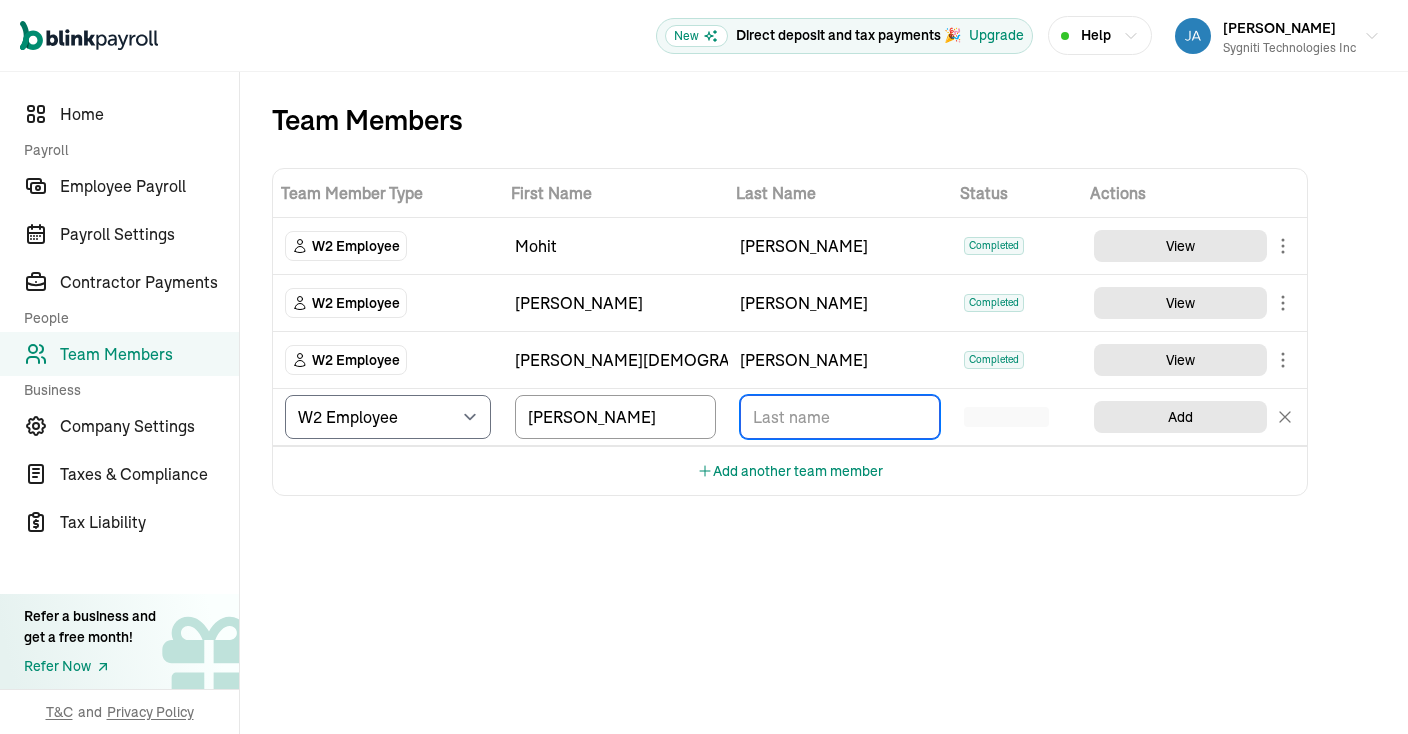 click at bounding box center [840, 417] 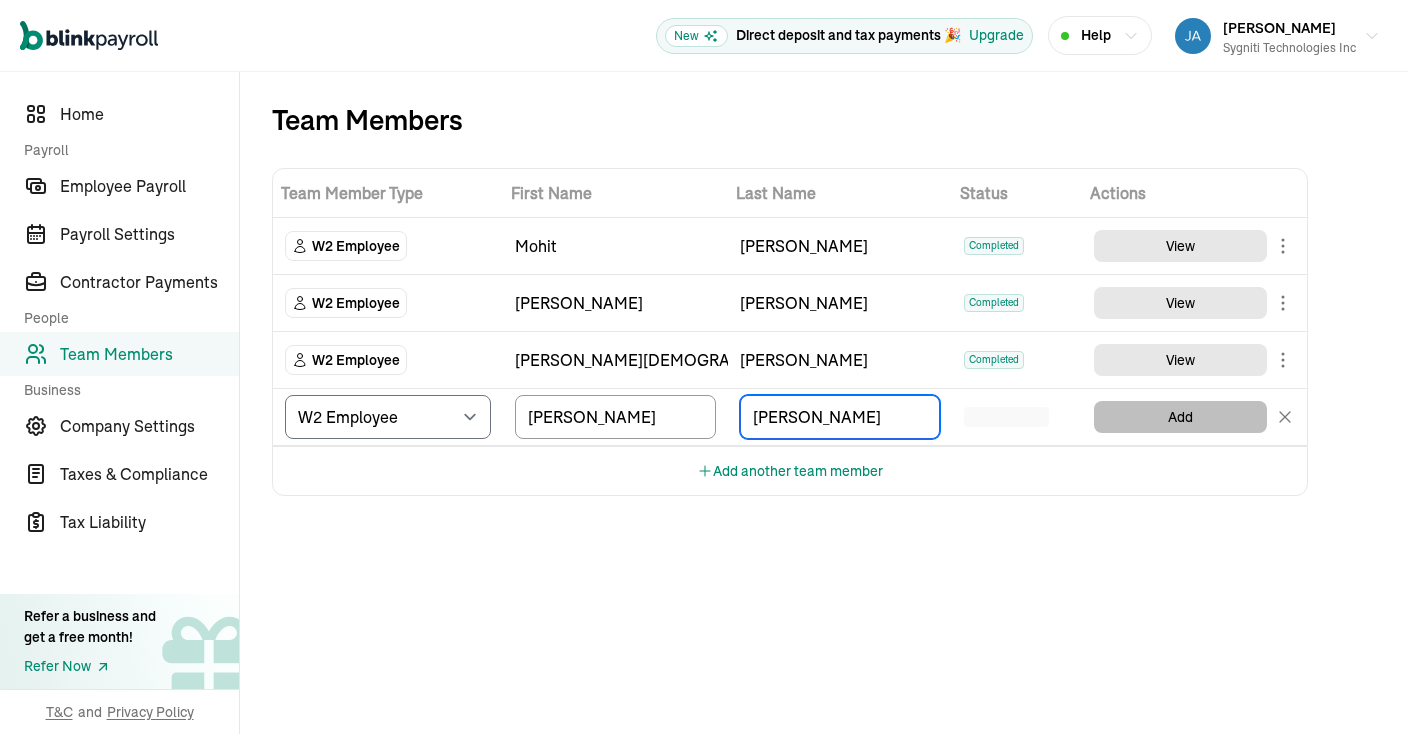 type on "Gade" 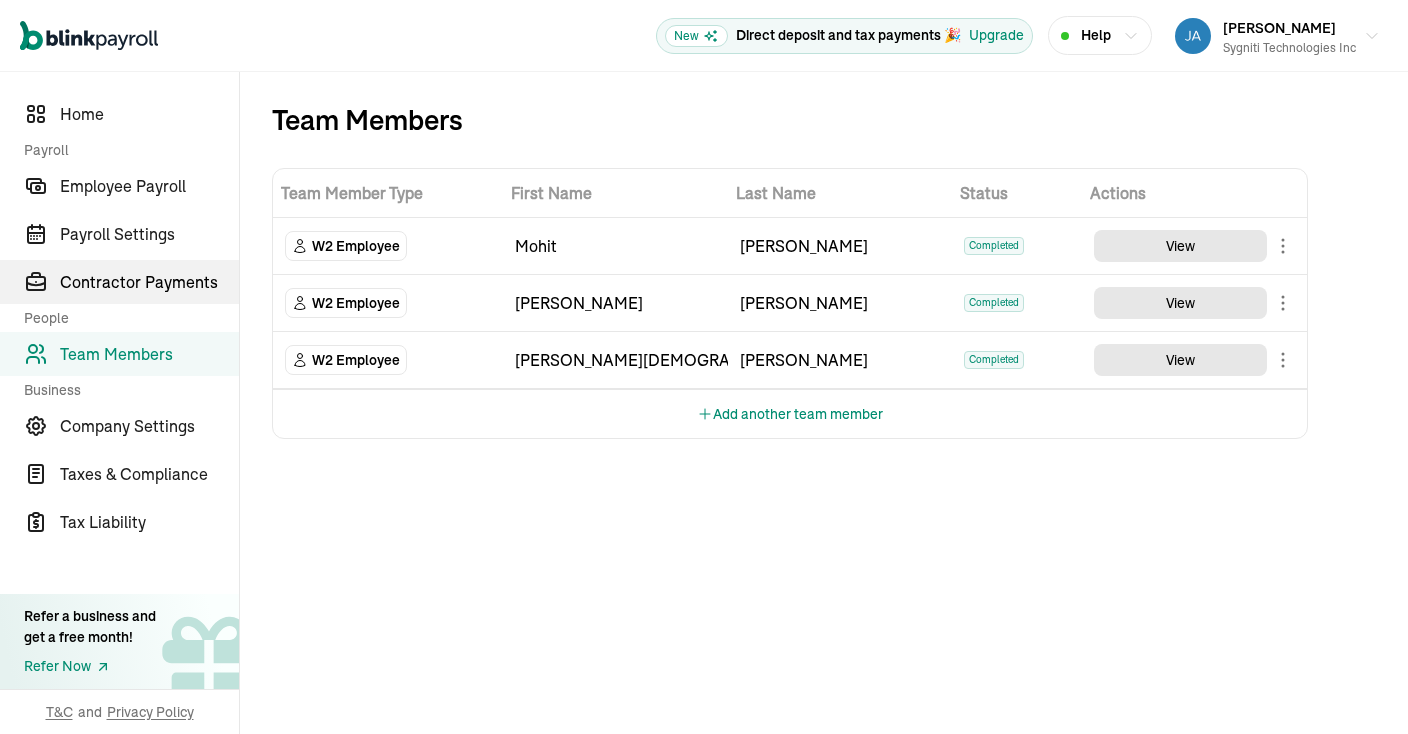 click on "Contractor Payments" at bounding box center (149, 282) 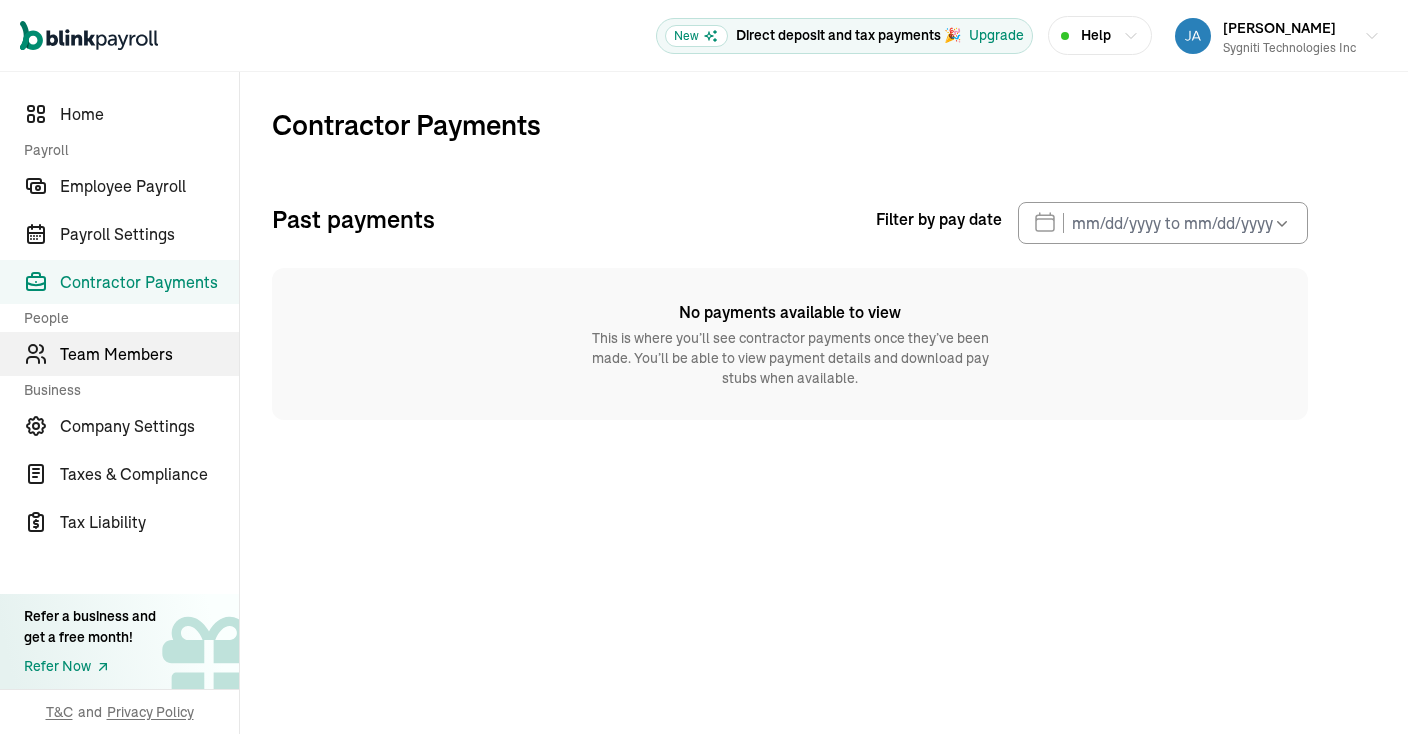 click on "Team Members" at bounding box center [149, 354] 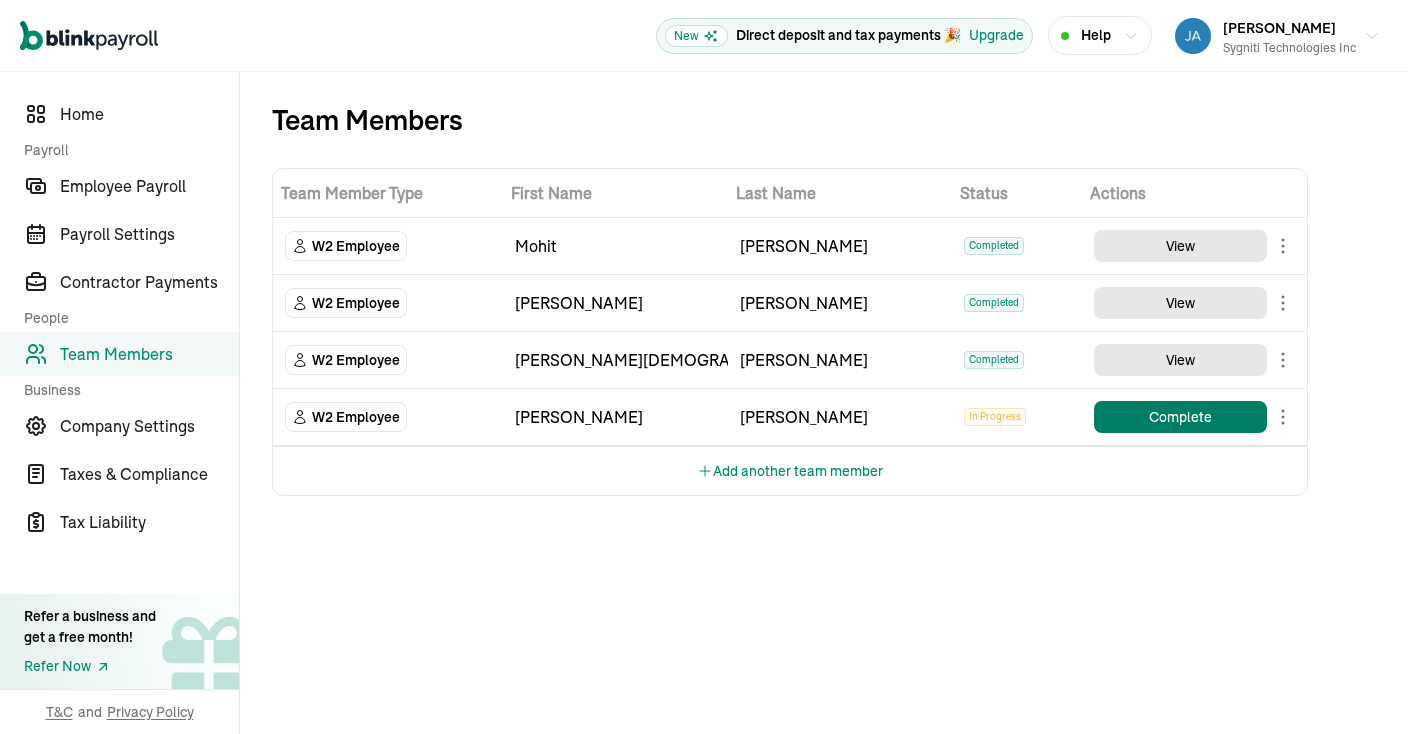 click on "Complete" at bounding box center [1180, 417] 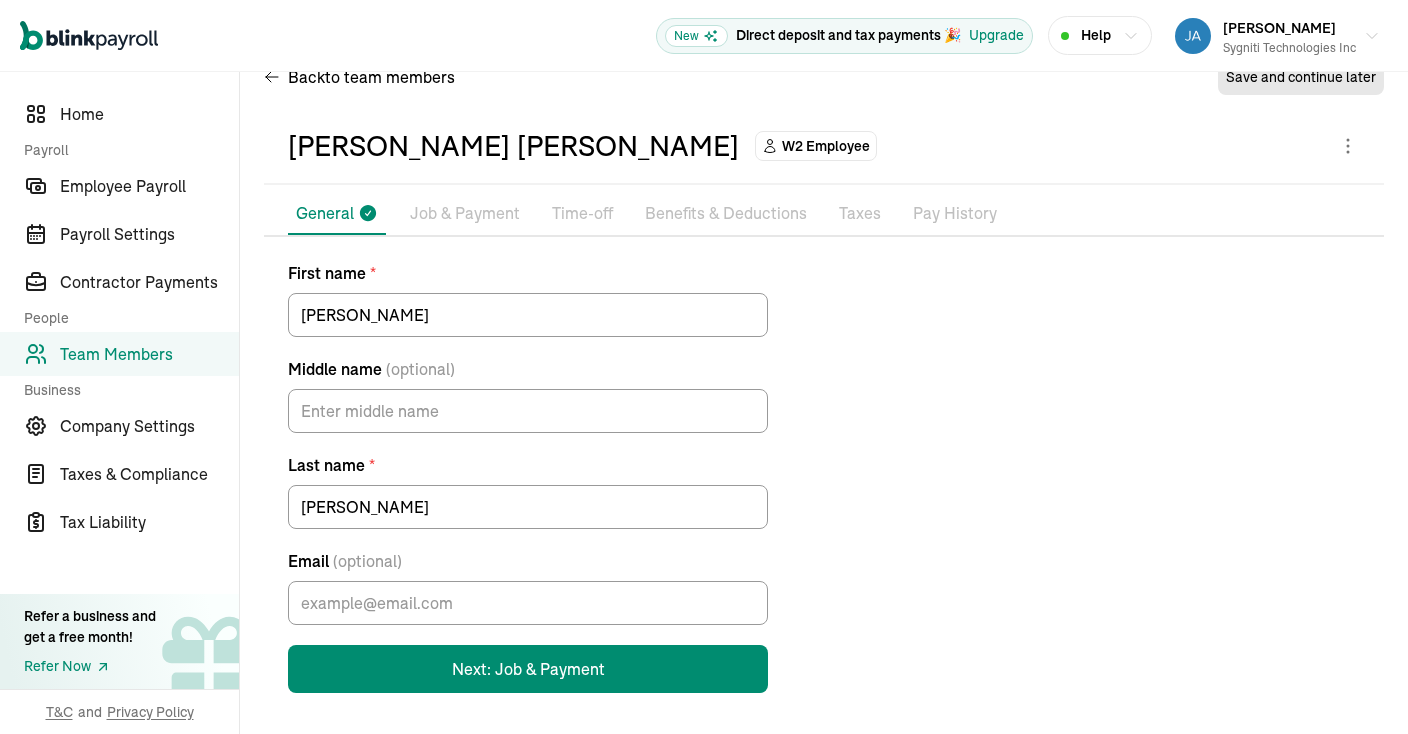 scroll, scrollTop: 44, scrollLeft: 0, axis: vertical 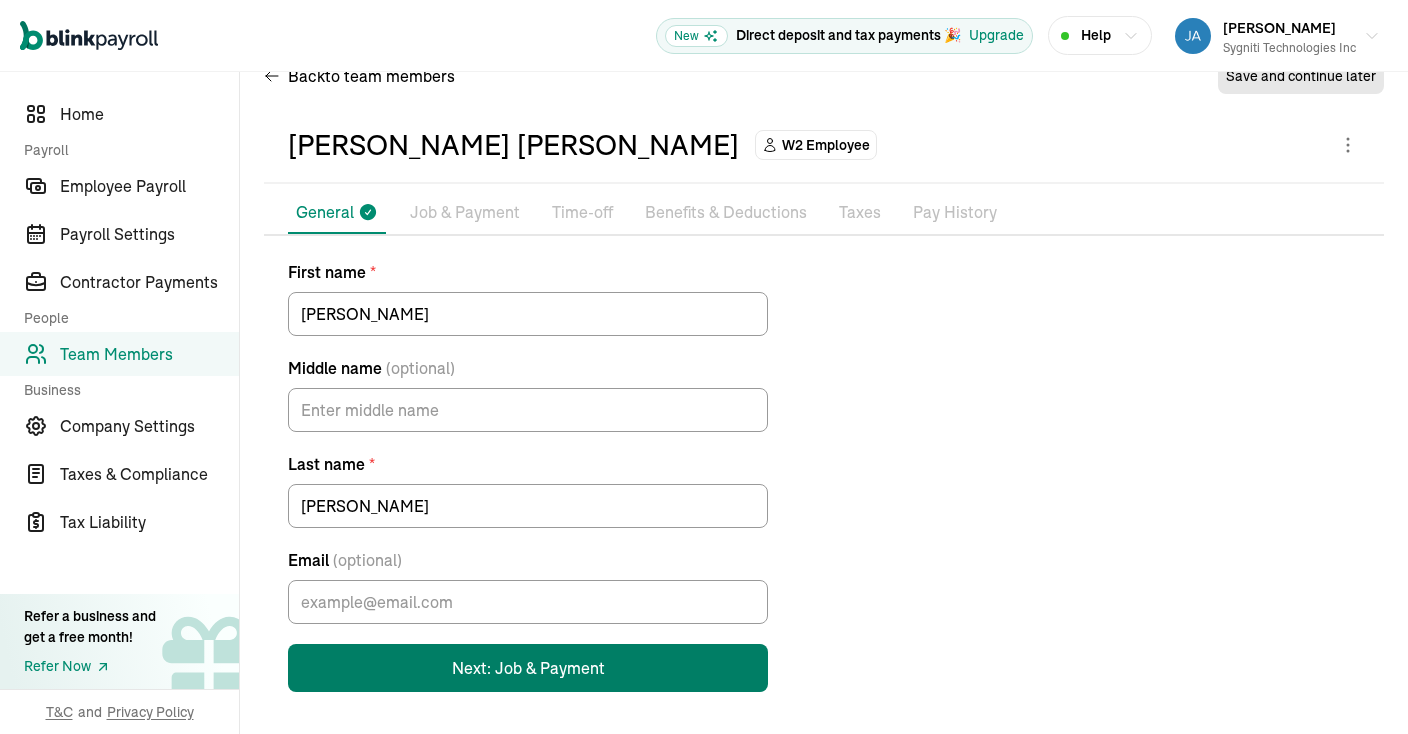 click on "Next: Job & Payment" at bounding box center [528, 668] 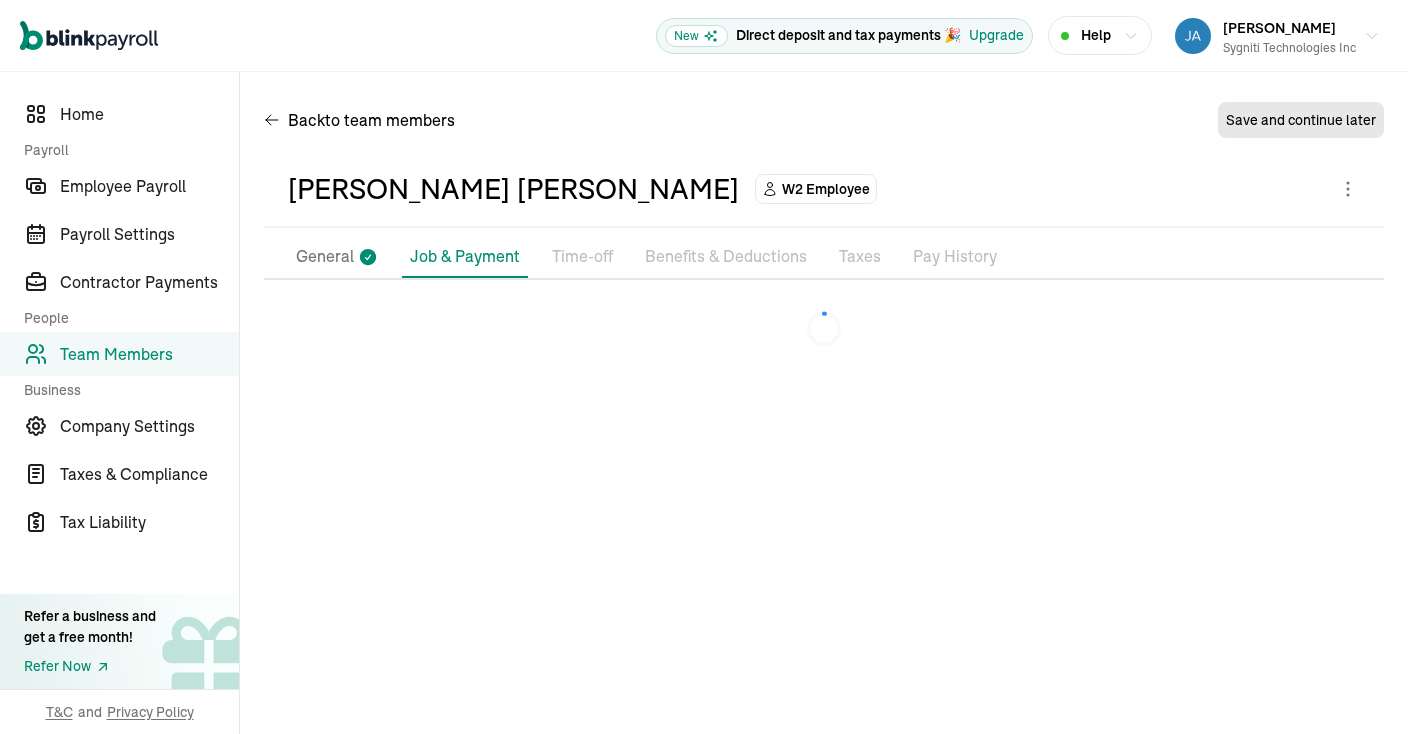scroll, scrollTop: 0, scrollLeft: 0, axis: both 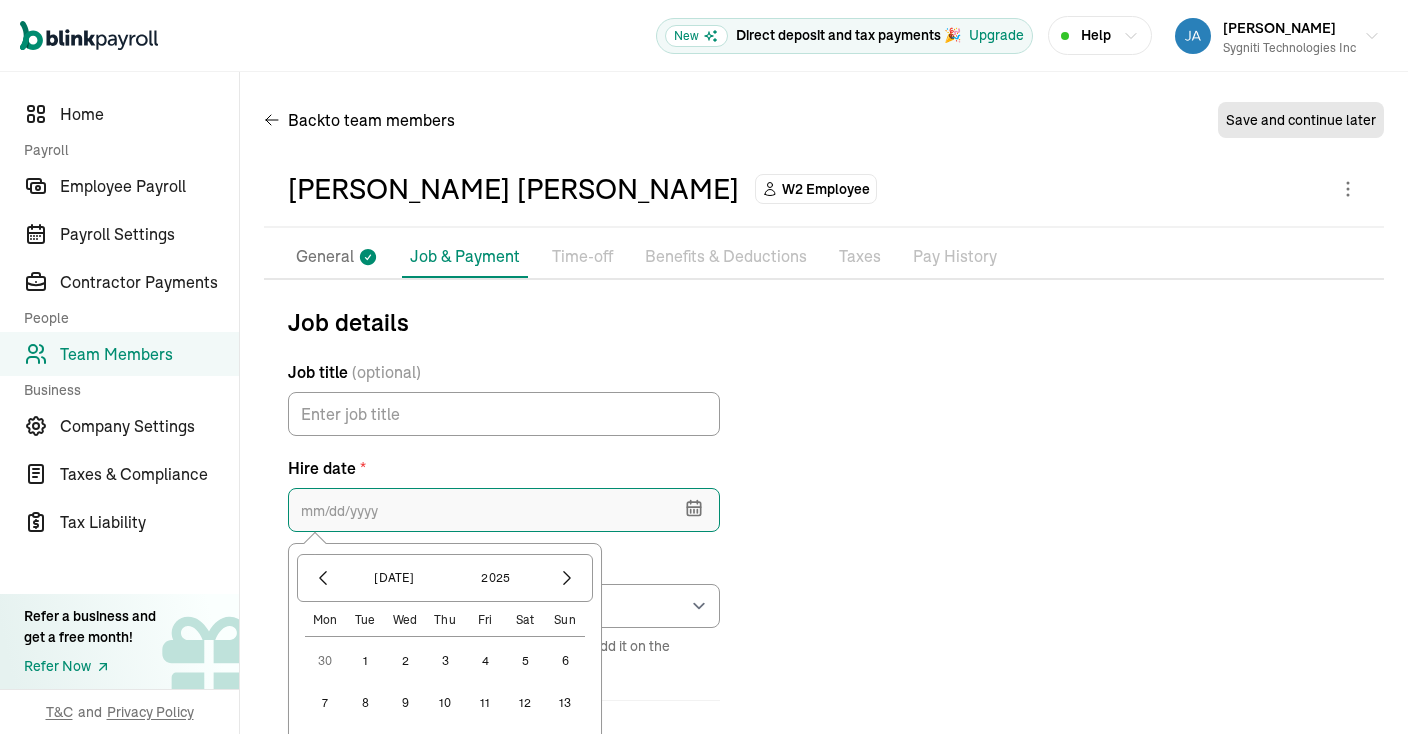 click at bounding box center (504, 510) 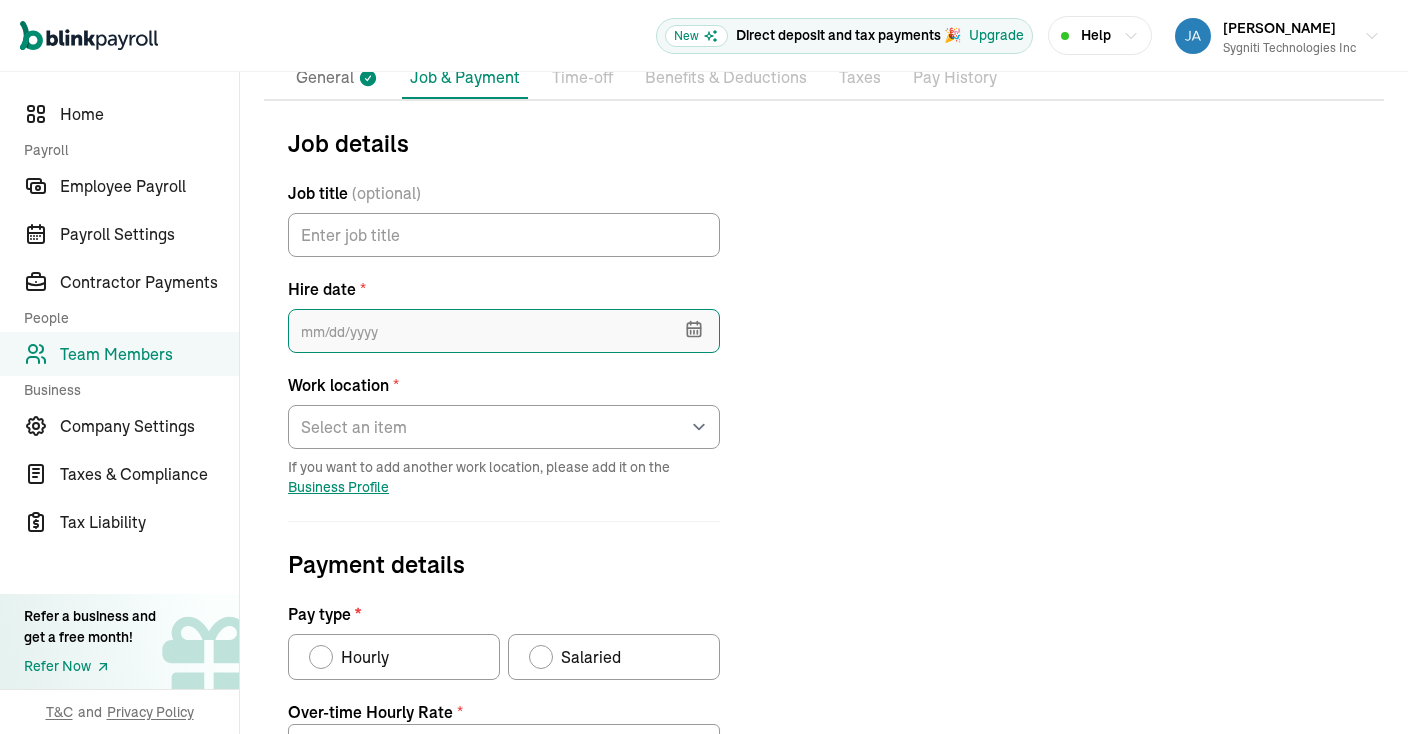 scroll, scrollTop: 197, scrollLeft: 0, axis: vertical 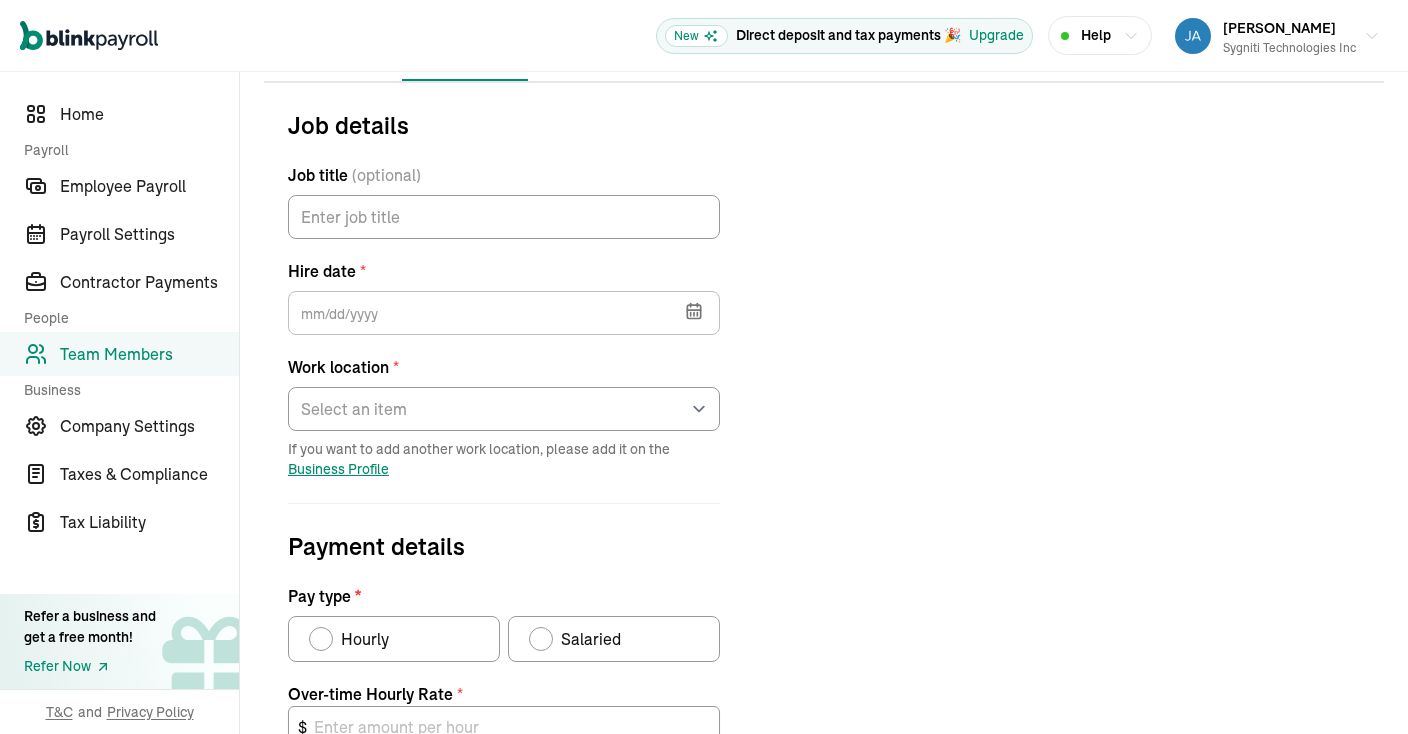 click at bounding box center [692, 309] 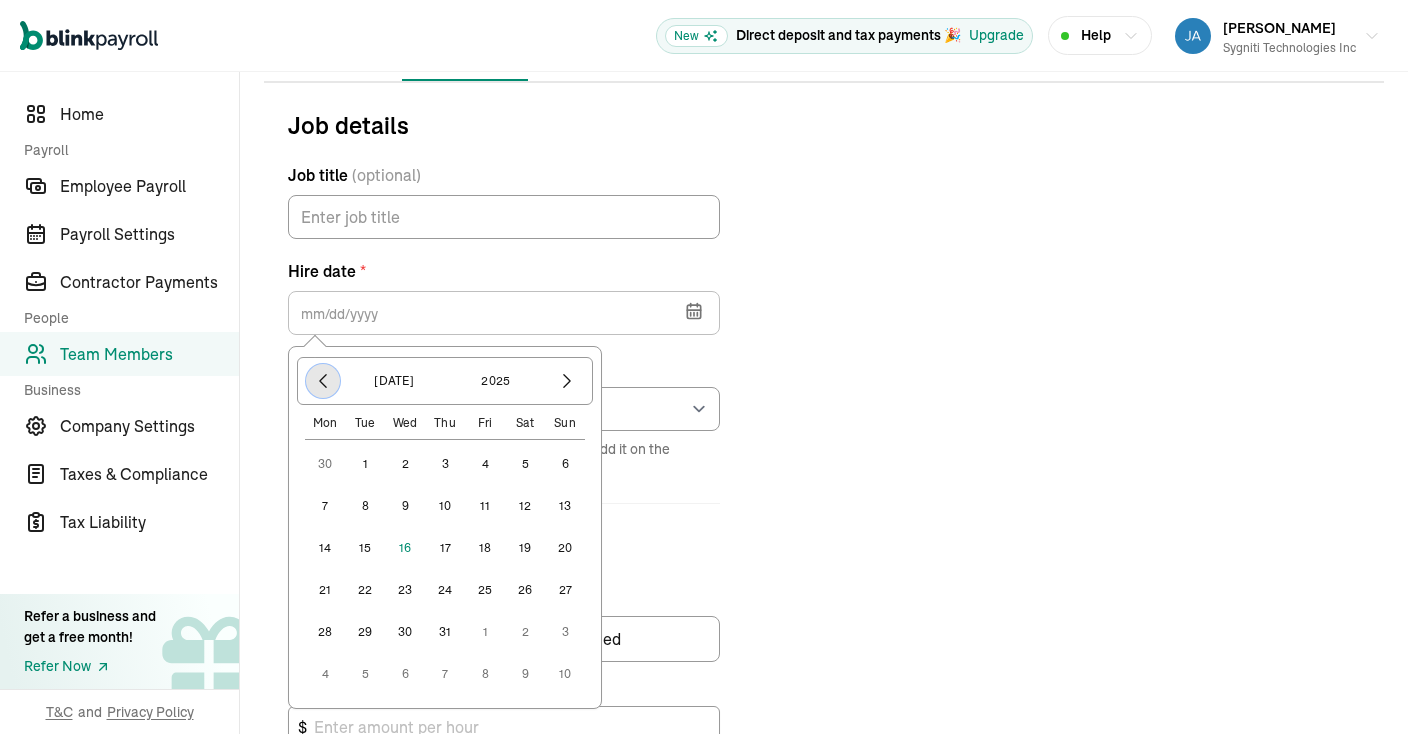 click 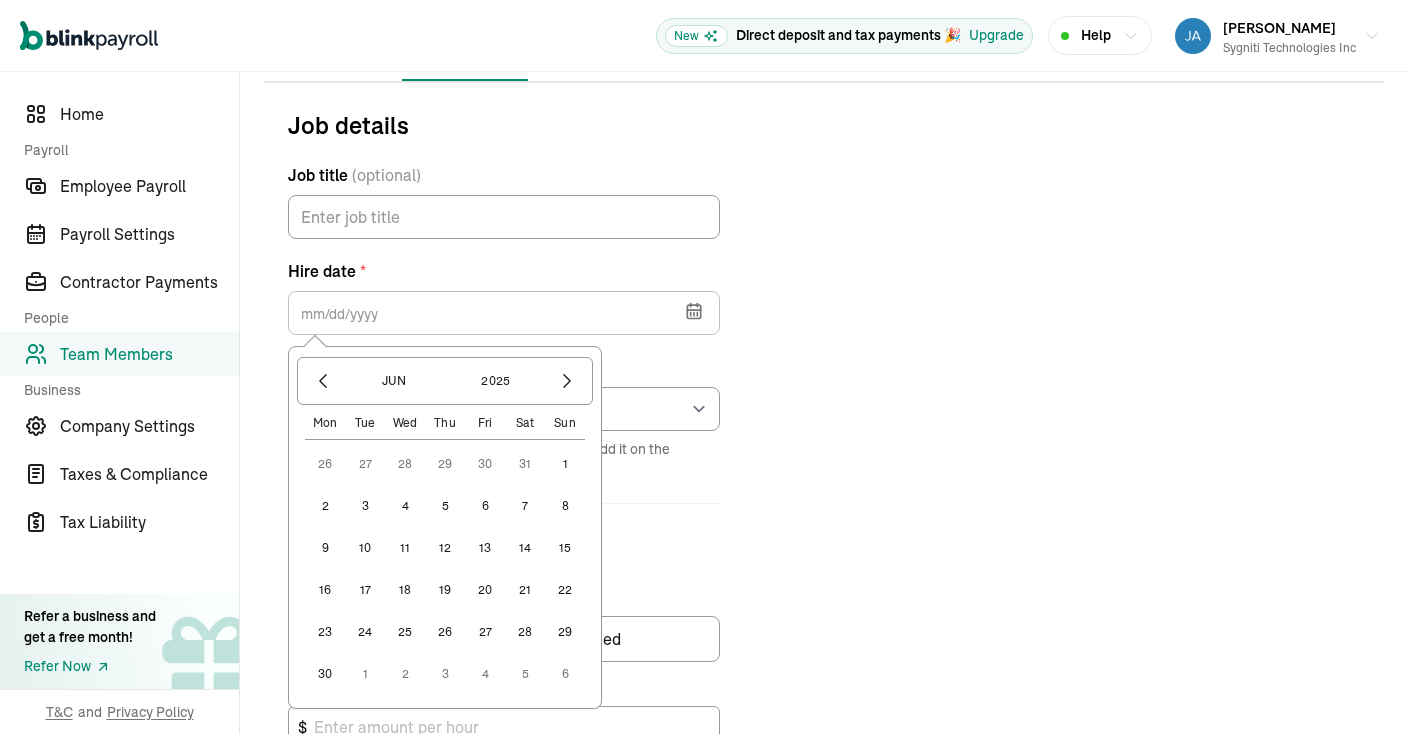 click on "1" at bounding box center (565, 464) 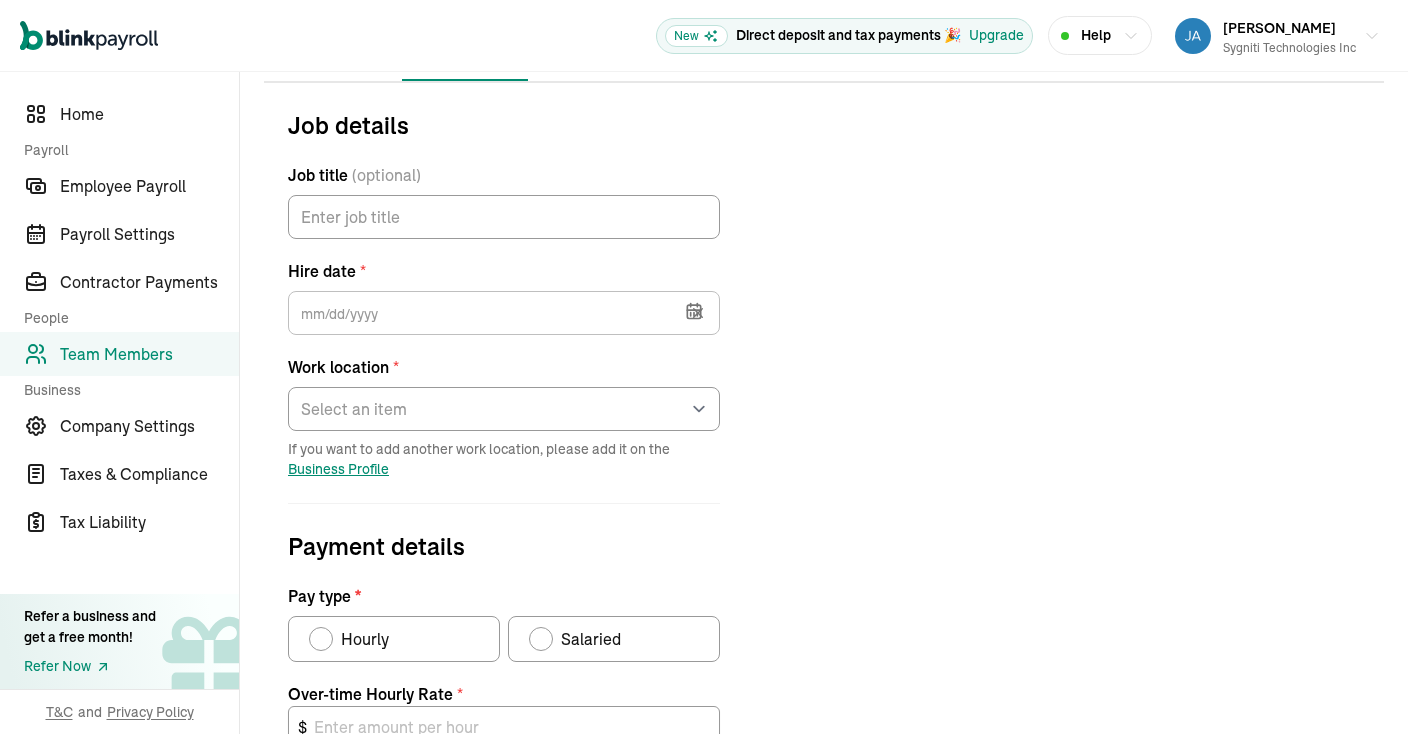 type on "06/01/2025" 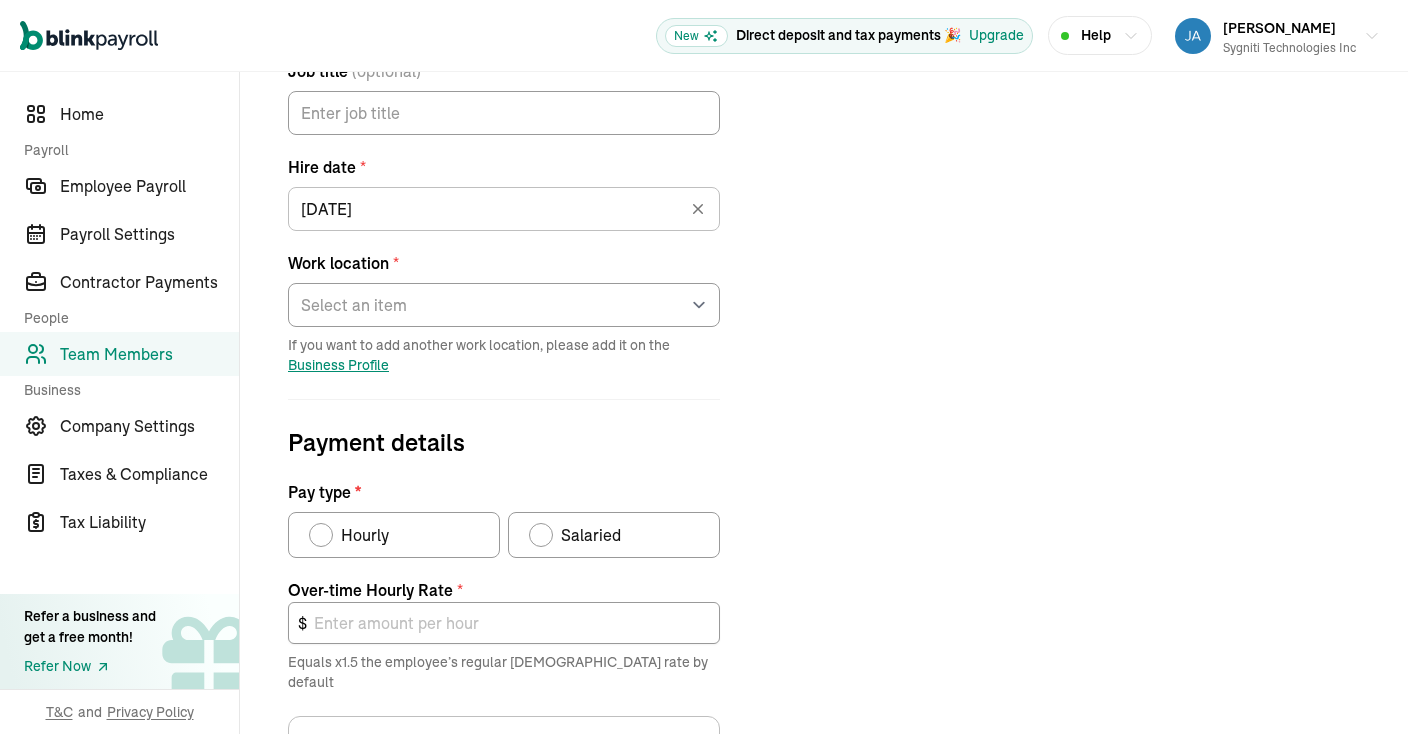 scroll, scrollTop: 315, scrollLeft: 0, axis: vertical 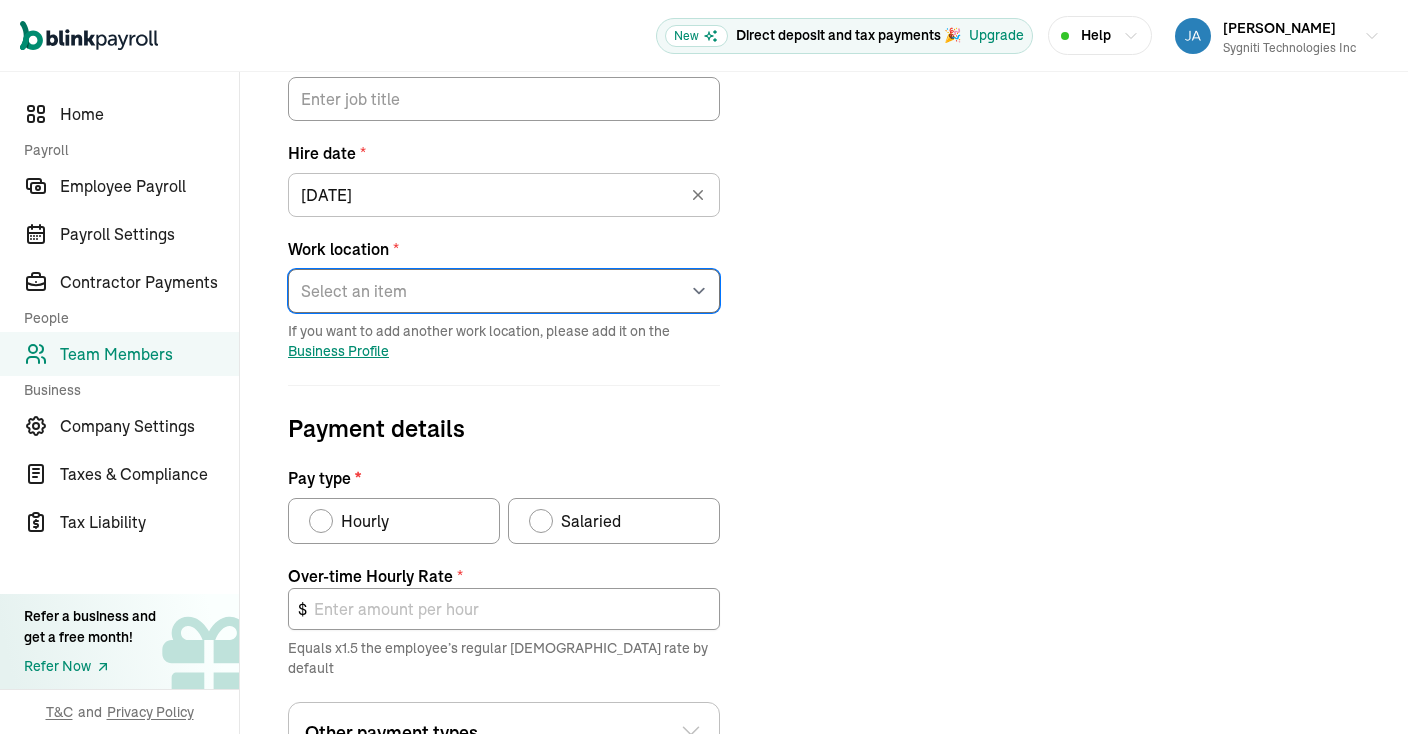 click on "Select an item 13601 Preston Road Works from home" at bounding box center (504, 291) 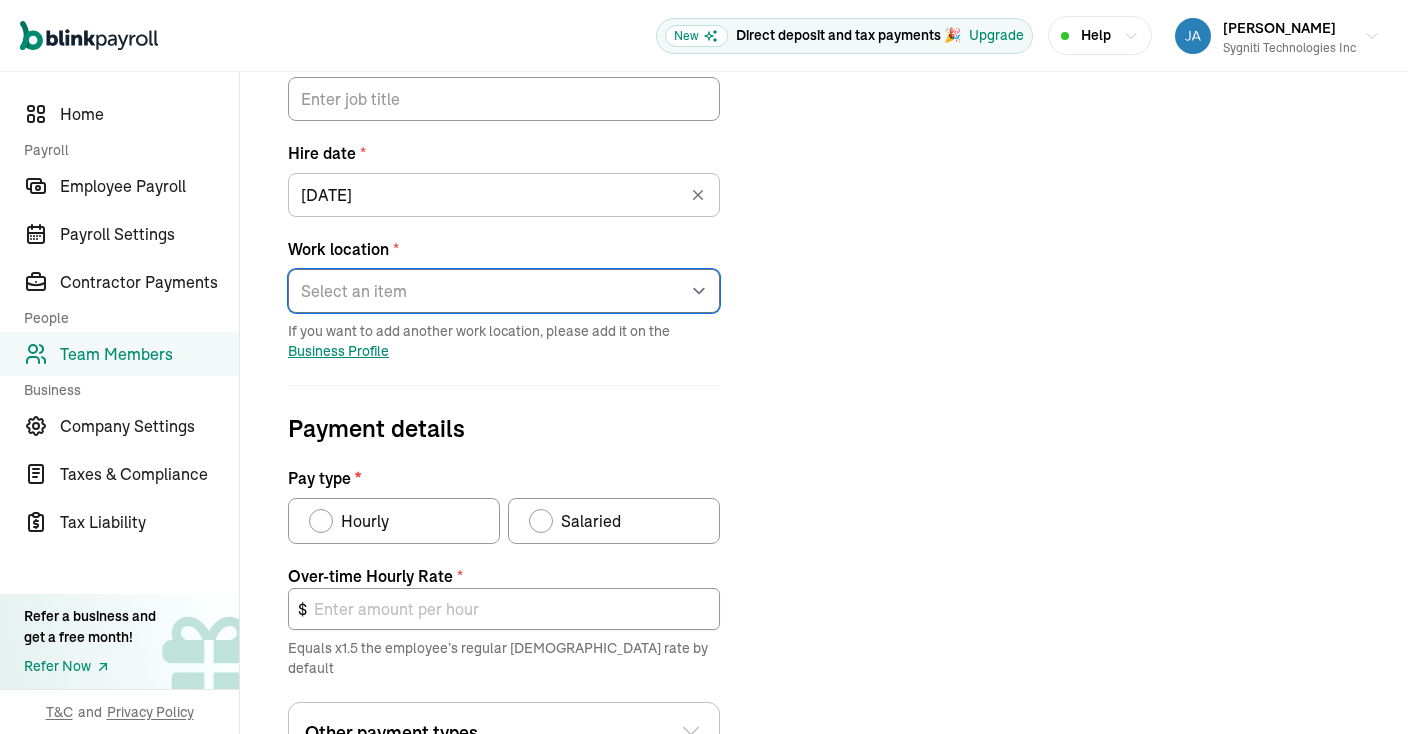 select on "13601 Preston Road" 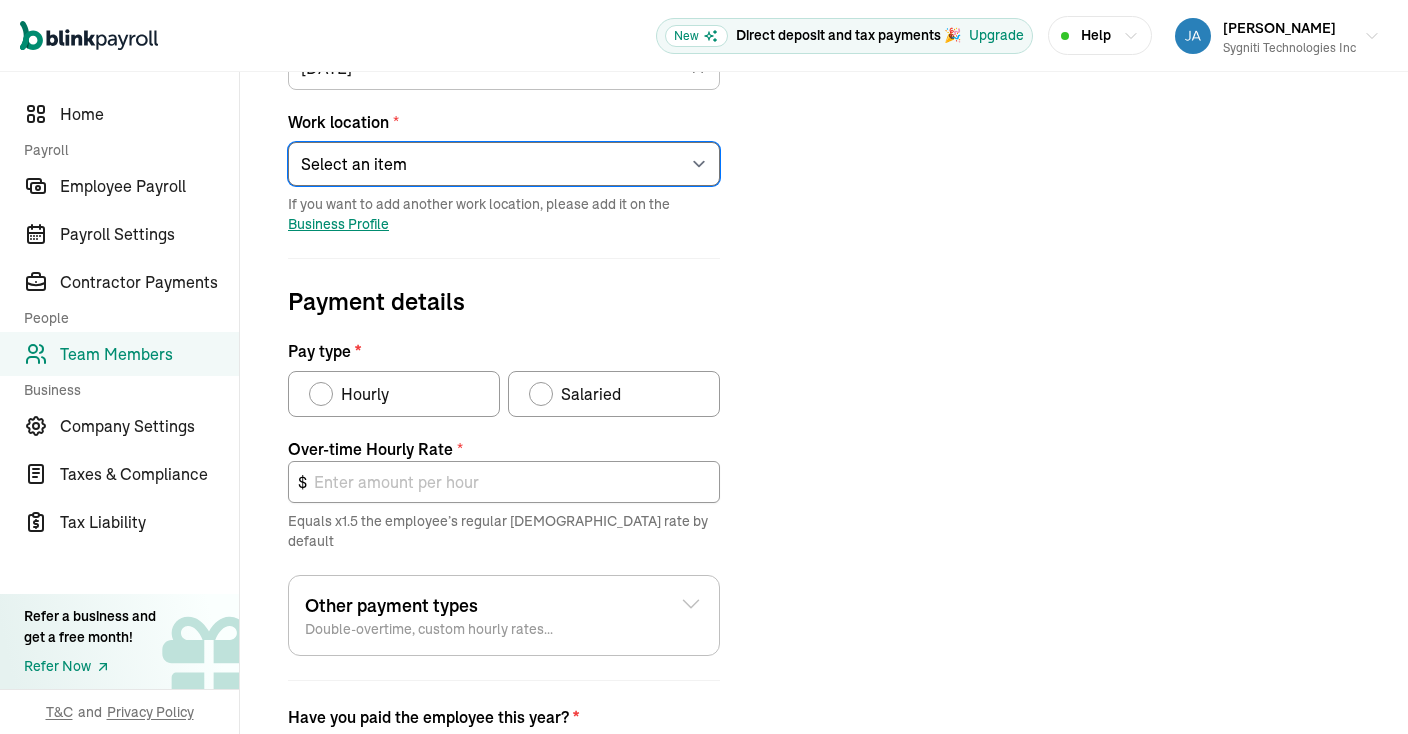 scroll, scrollTop: 444, scrollLeft: 0, axis: vertical 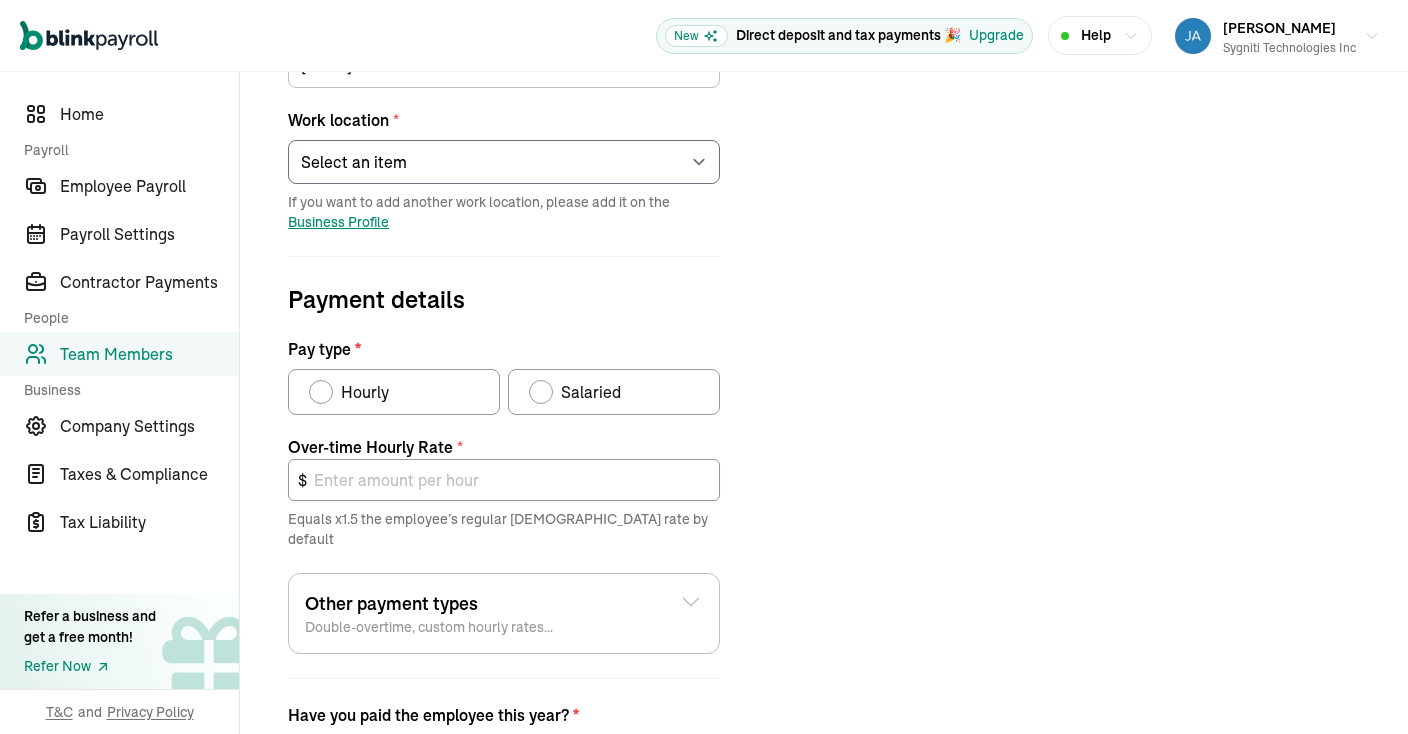 click at bounding box center [541, 392] 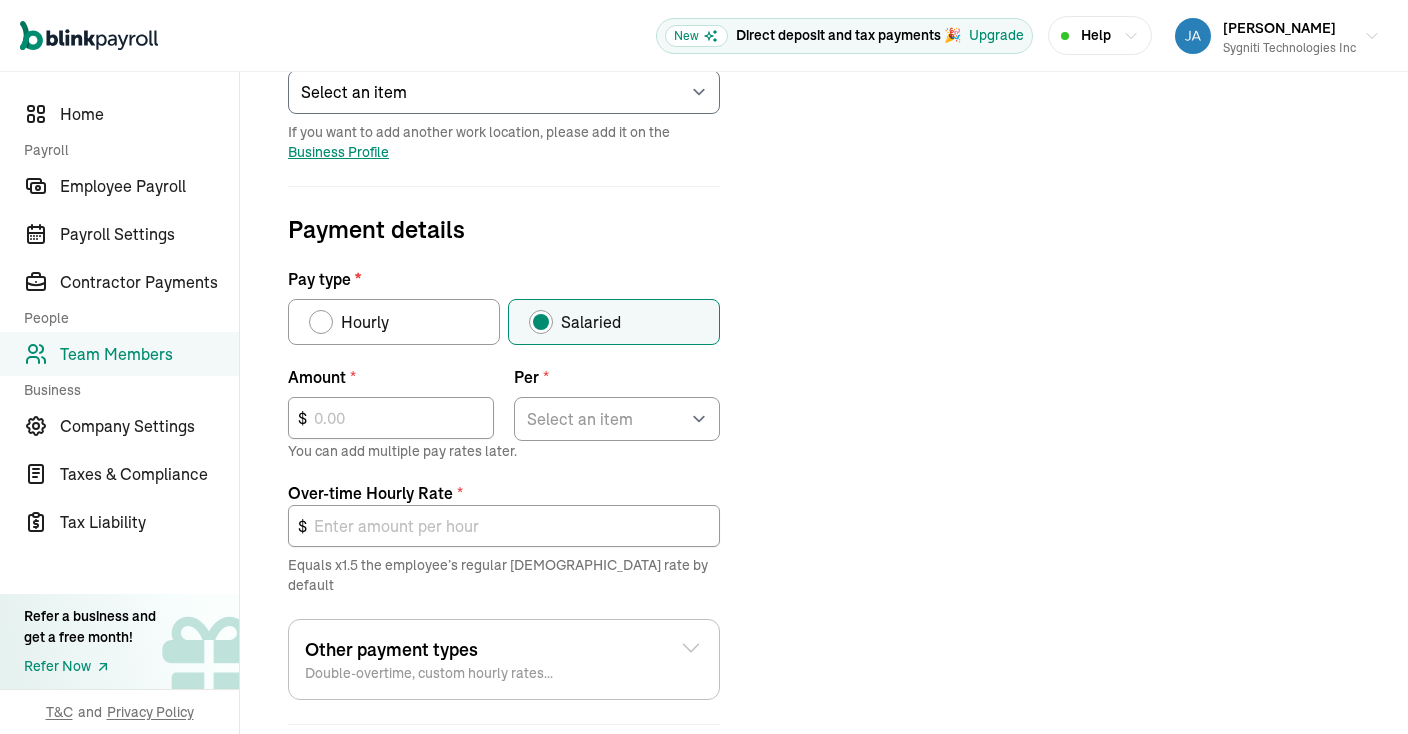 scroll, scrollTop: 557, scrollLeft: 0, axis: vertical 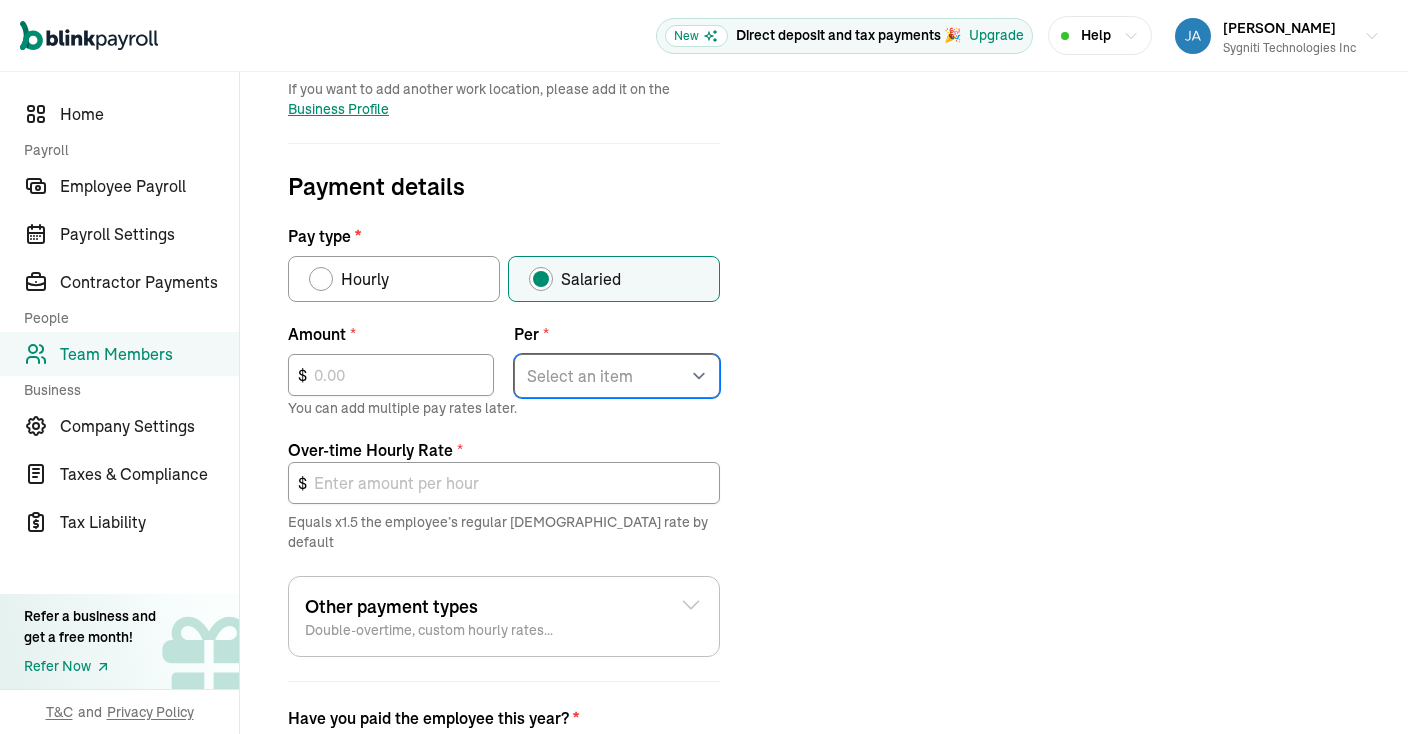 click on "Select an item Hour Week Month Year" at bounding box center (617, 376) 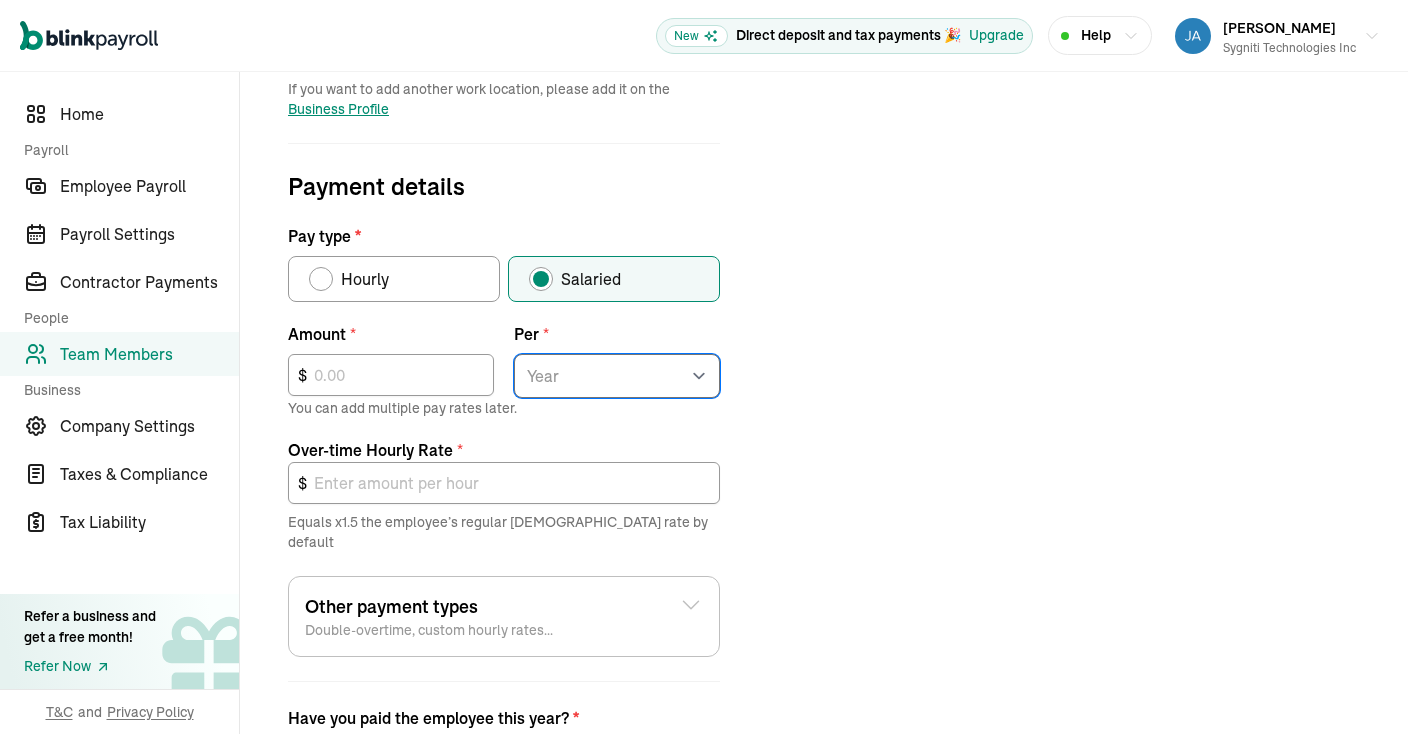 click on "Year" at bounding box center (0, 0) 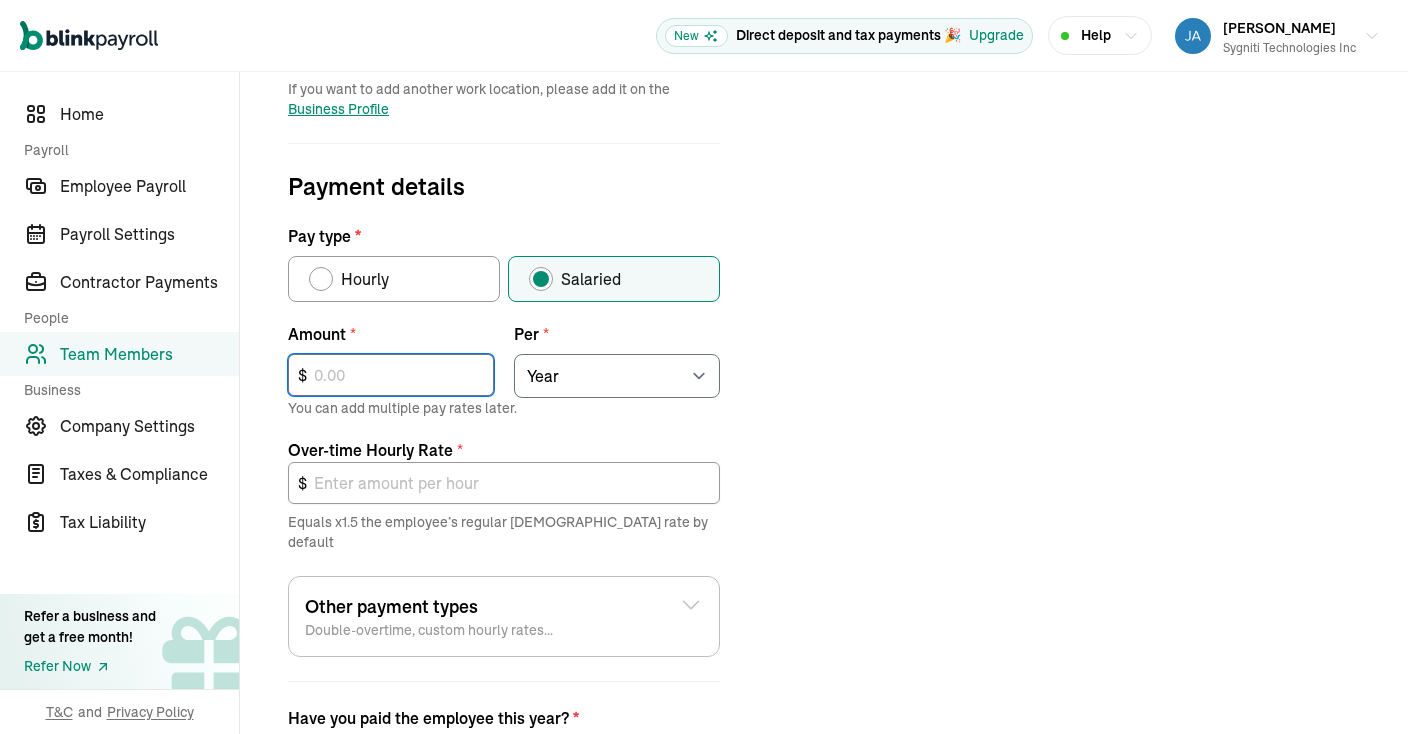 click at bounding box center [391, 375] 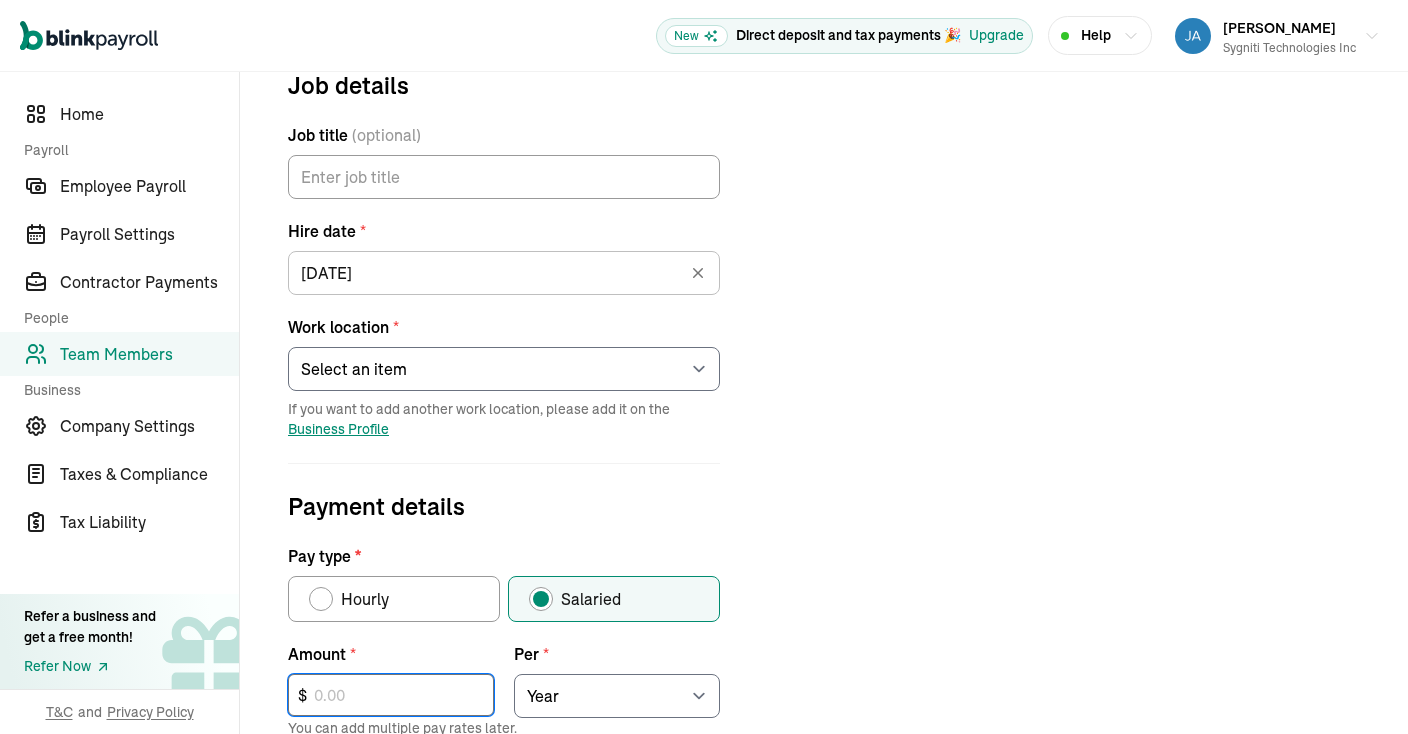 scroll, scrollTop: 235, scrollLeft: 0, axis: vertical 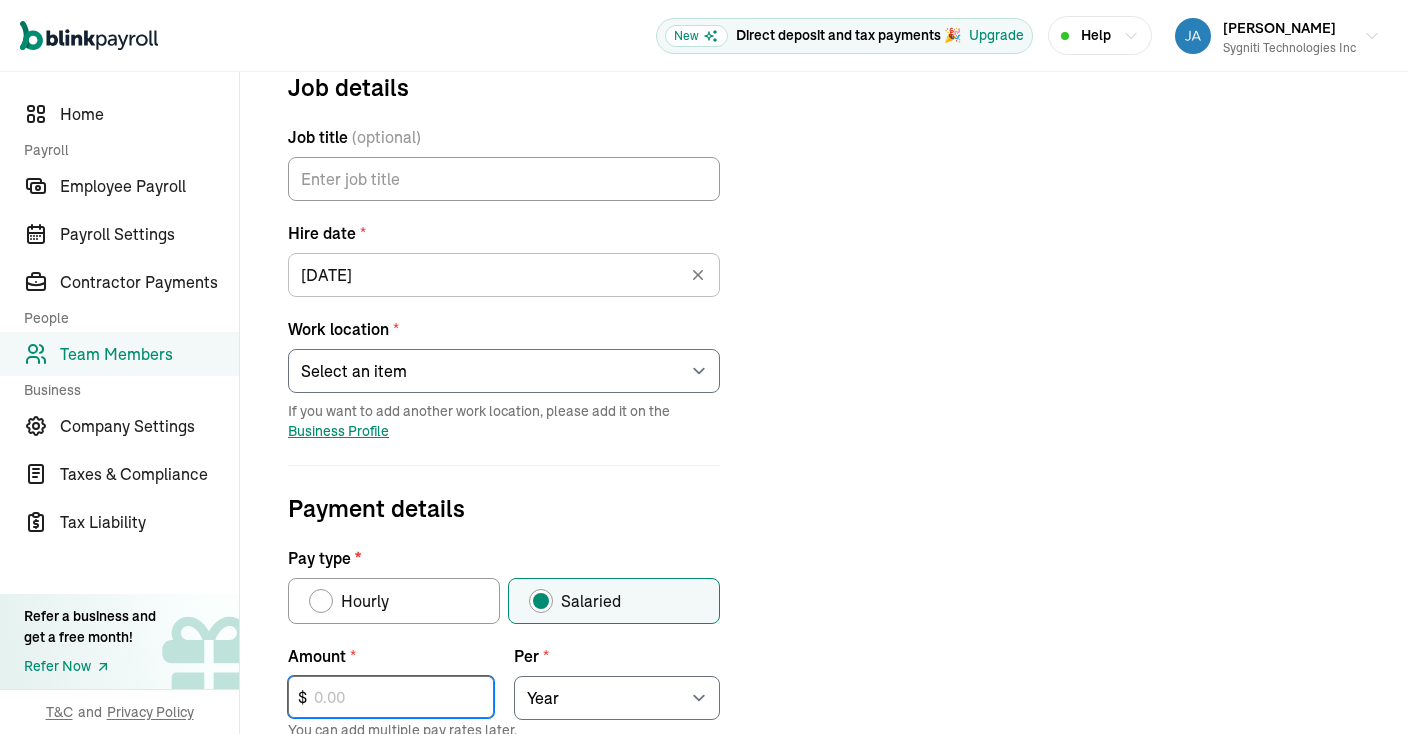 type on "9" 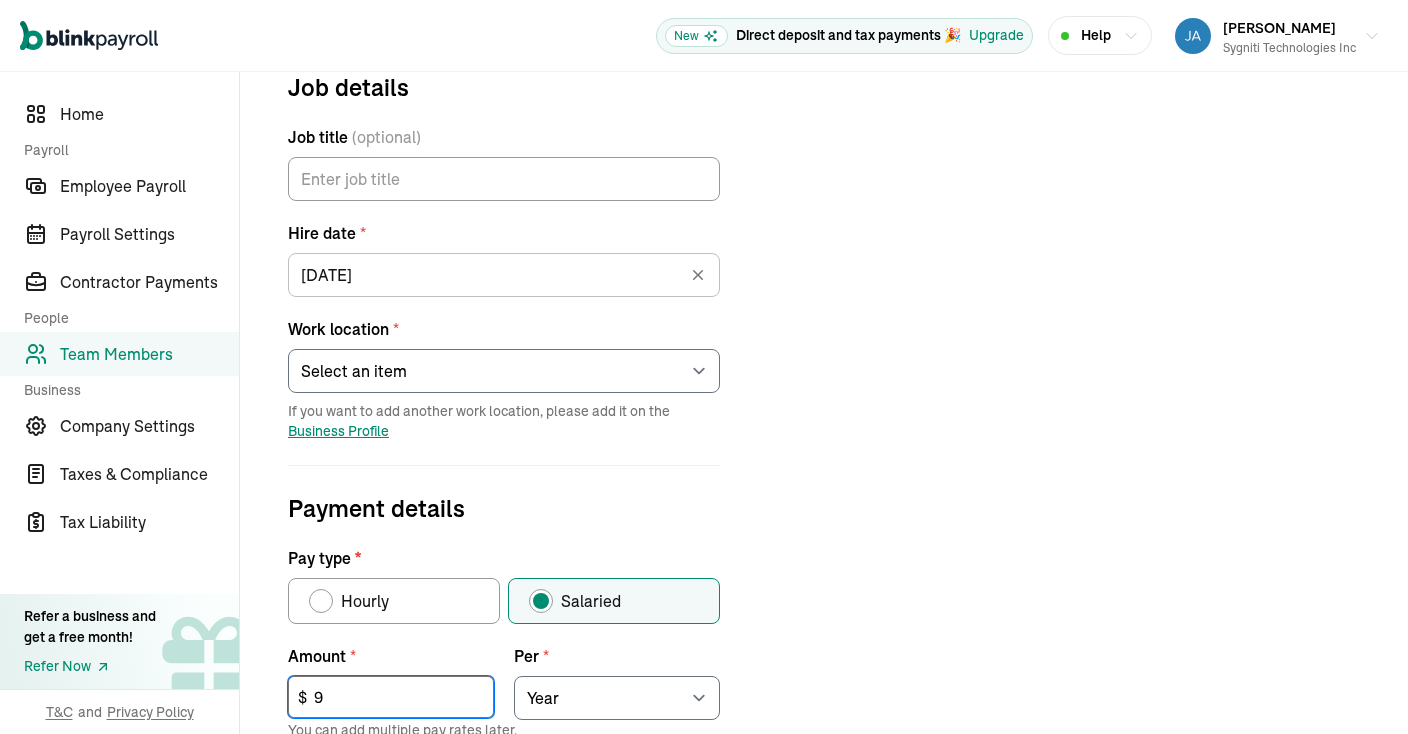 type on "0.01" 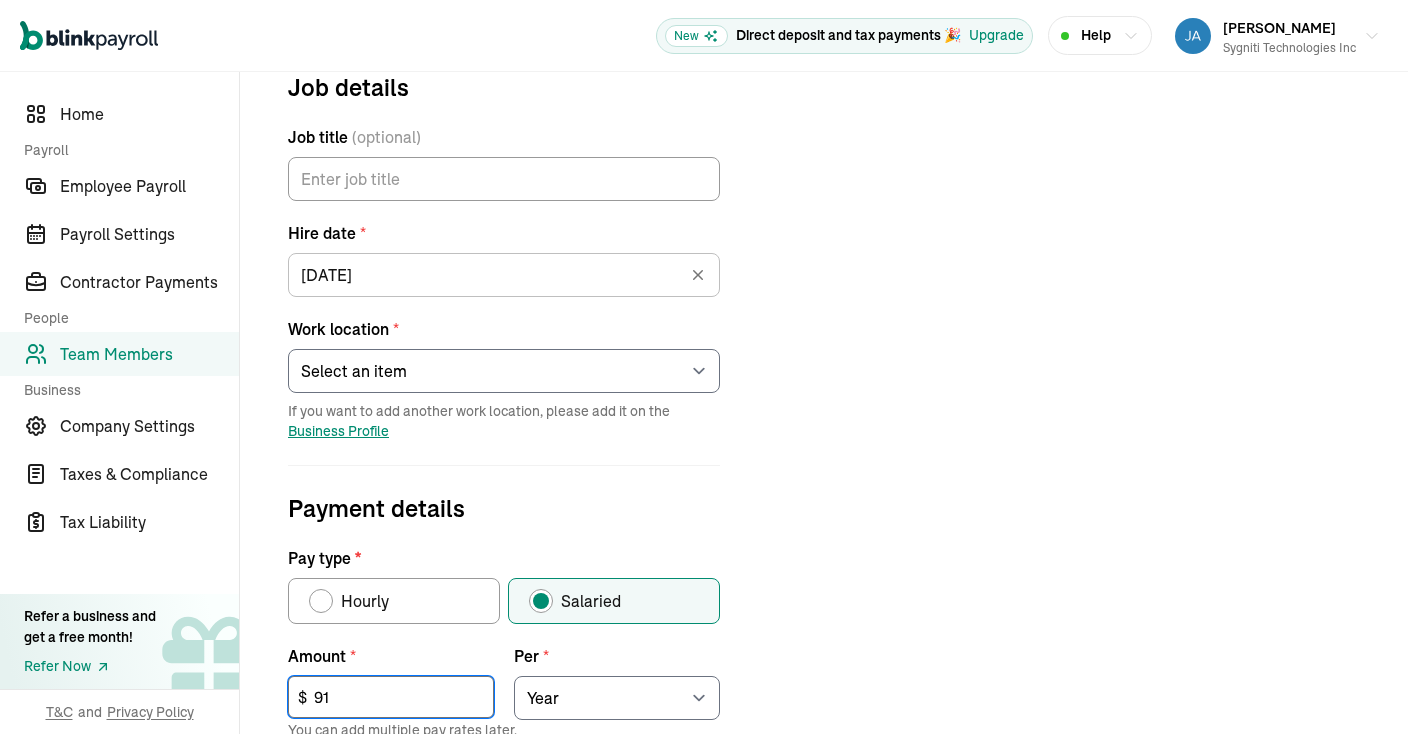 type on "0.07" 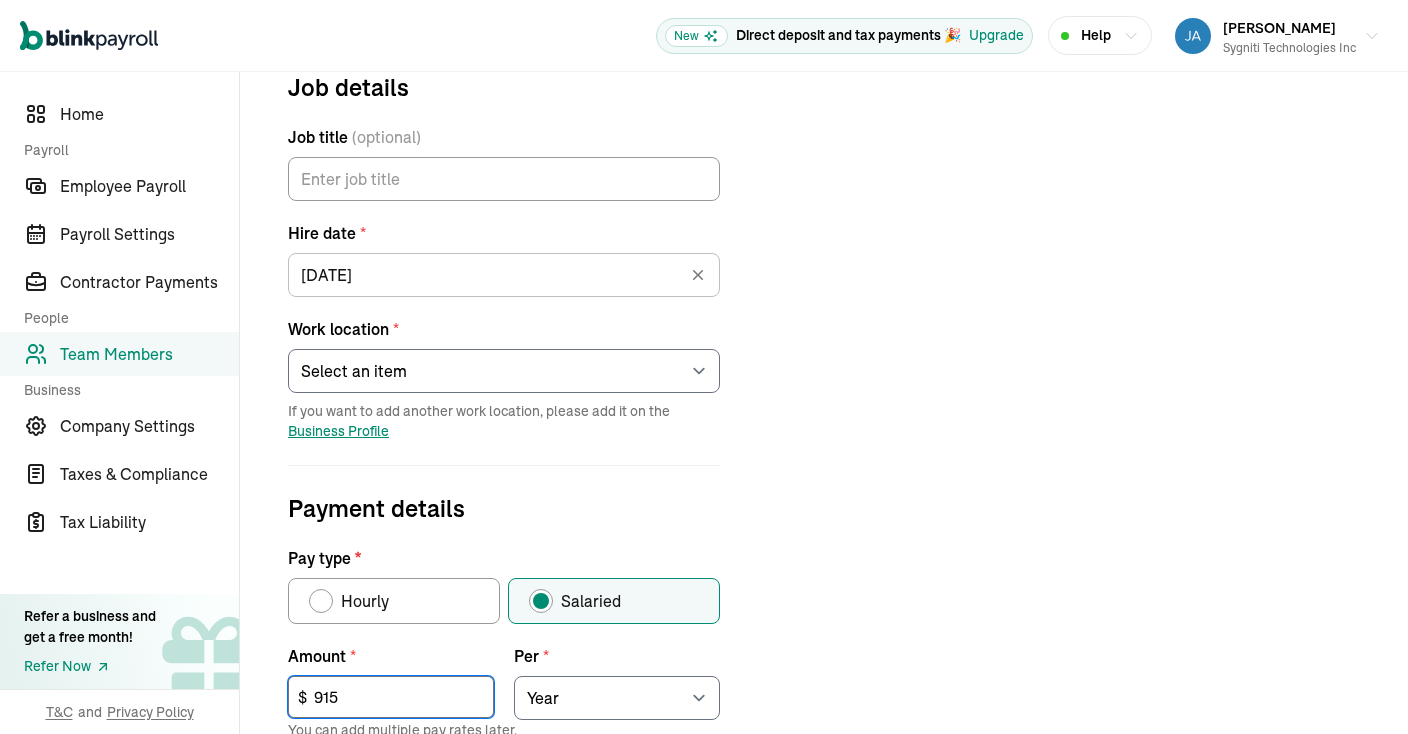 type on "0.66" 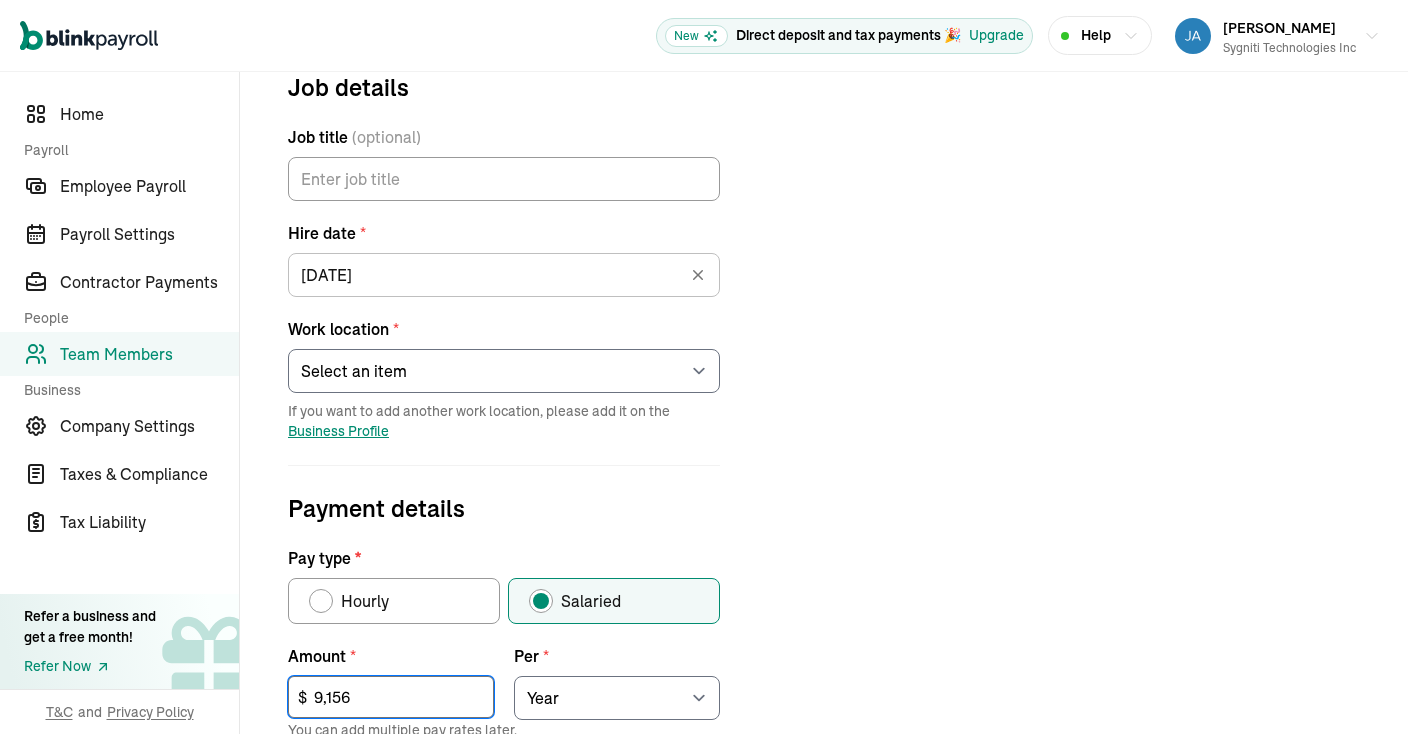 type on "6.60" 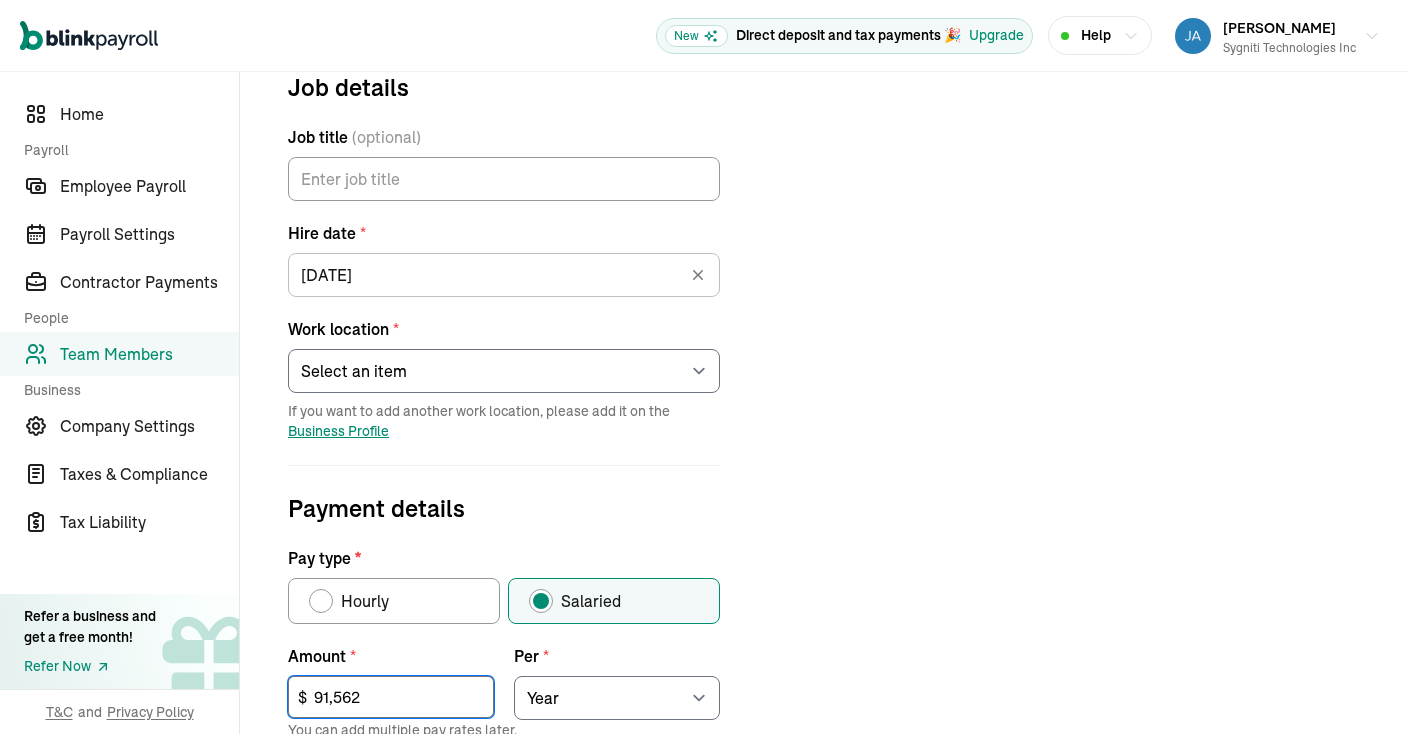 type on "66.03" 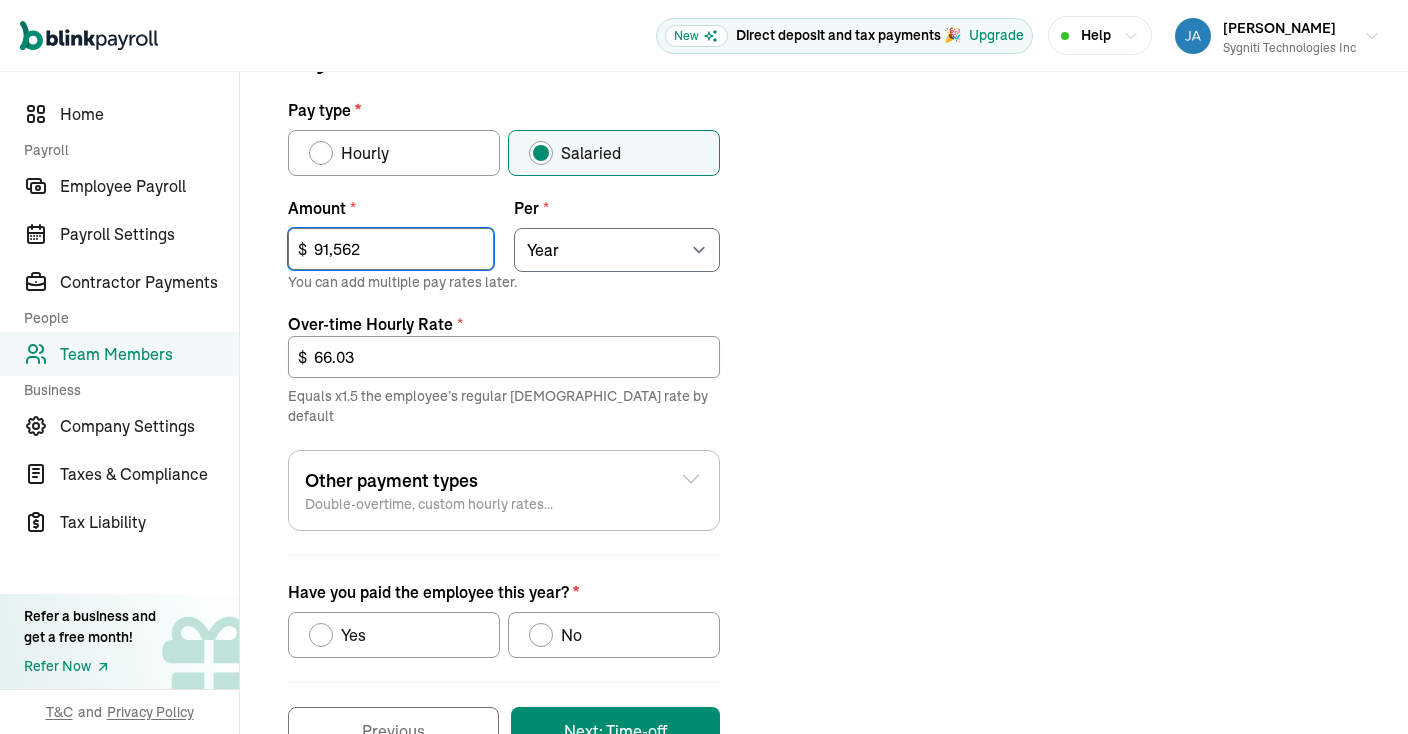 scroll, scrollTop: 725, scrollLeft: 0, axis: vertical 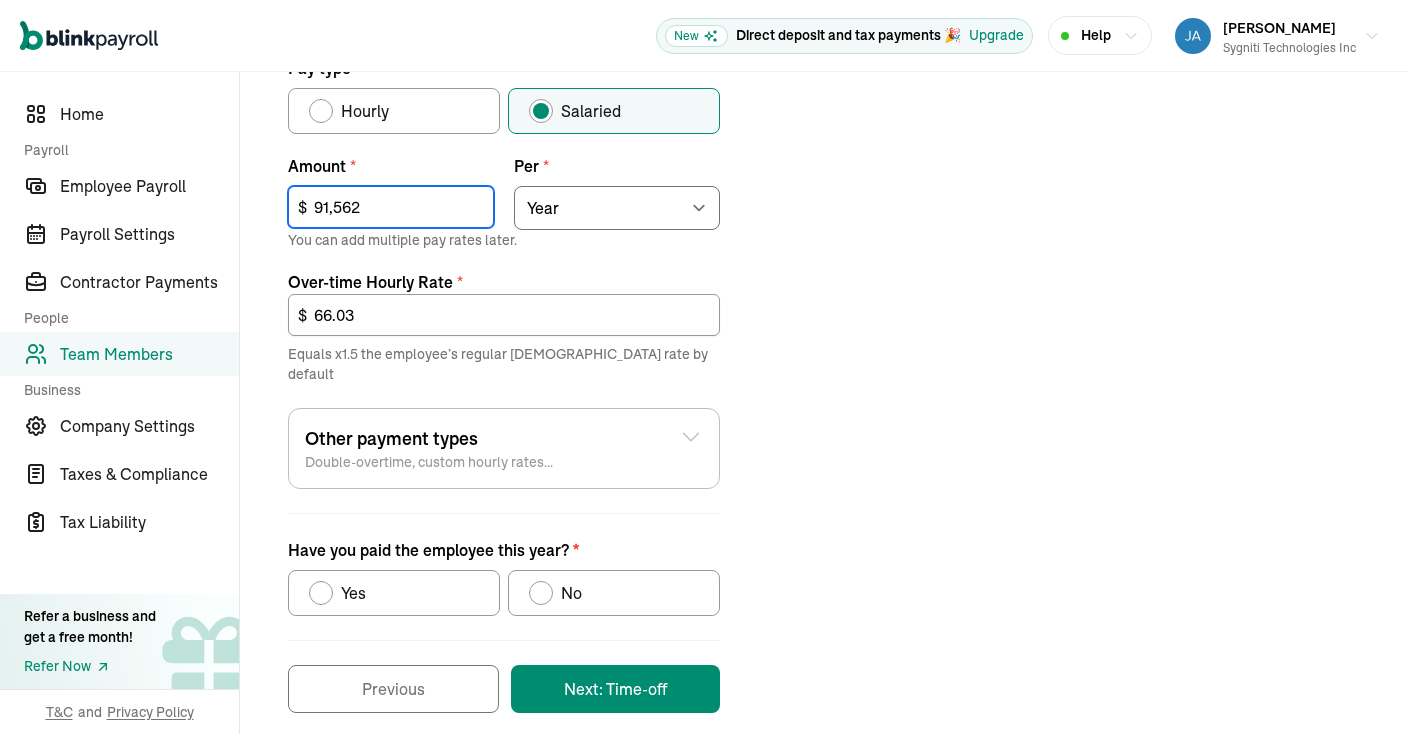 type on "91,562" 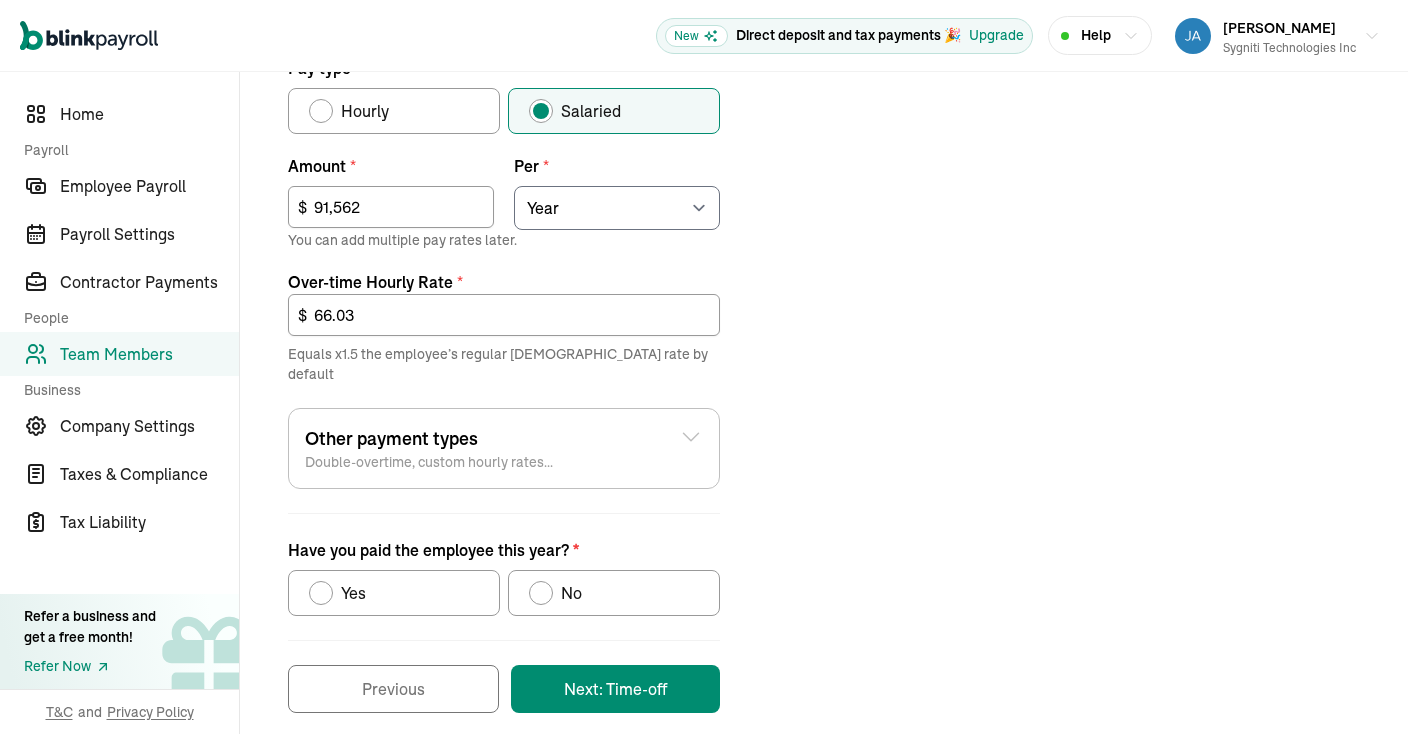 click at bounding box center (541, 593) 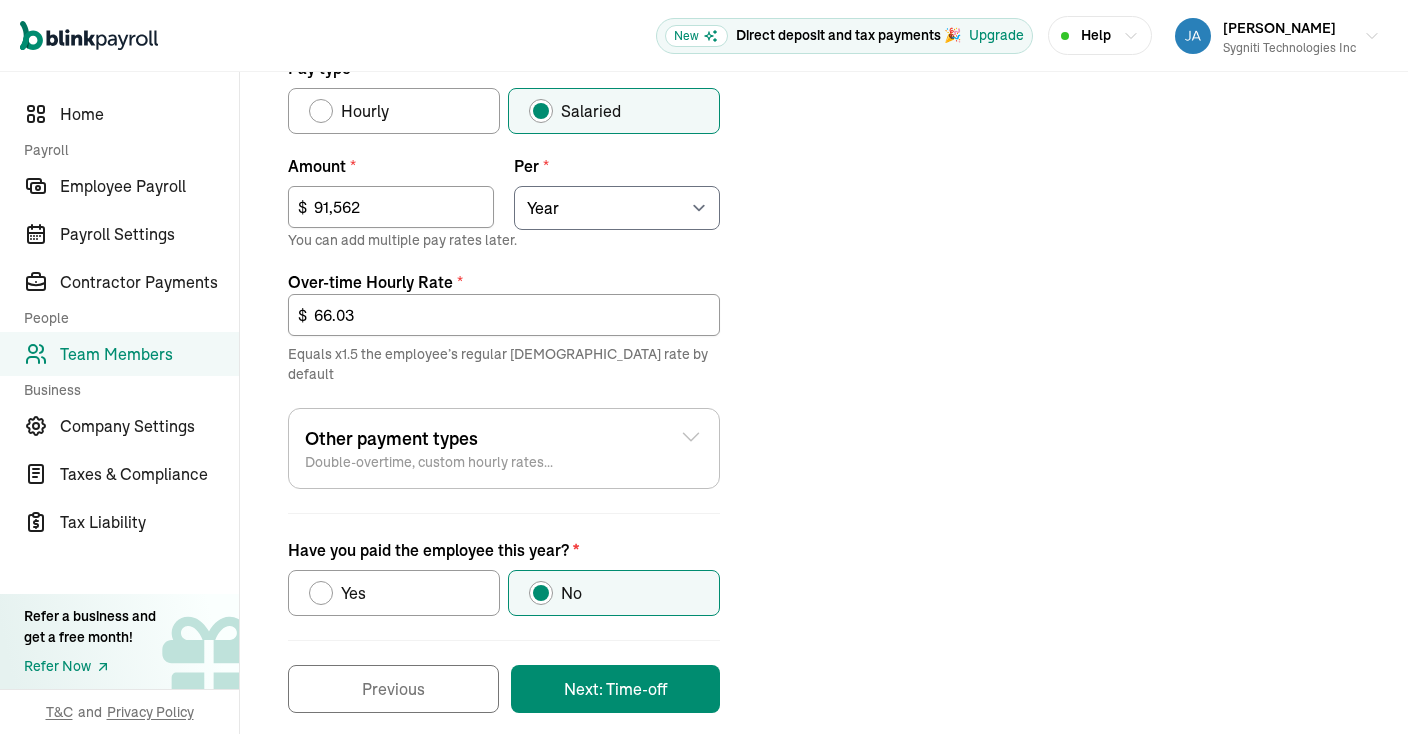 click on "Next: Time-off" at bounding box center (615, 689) 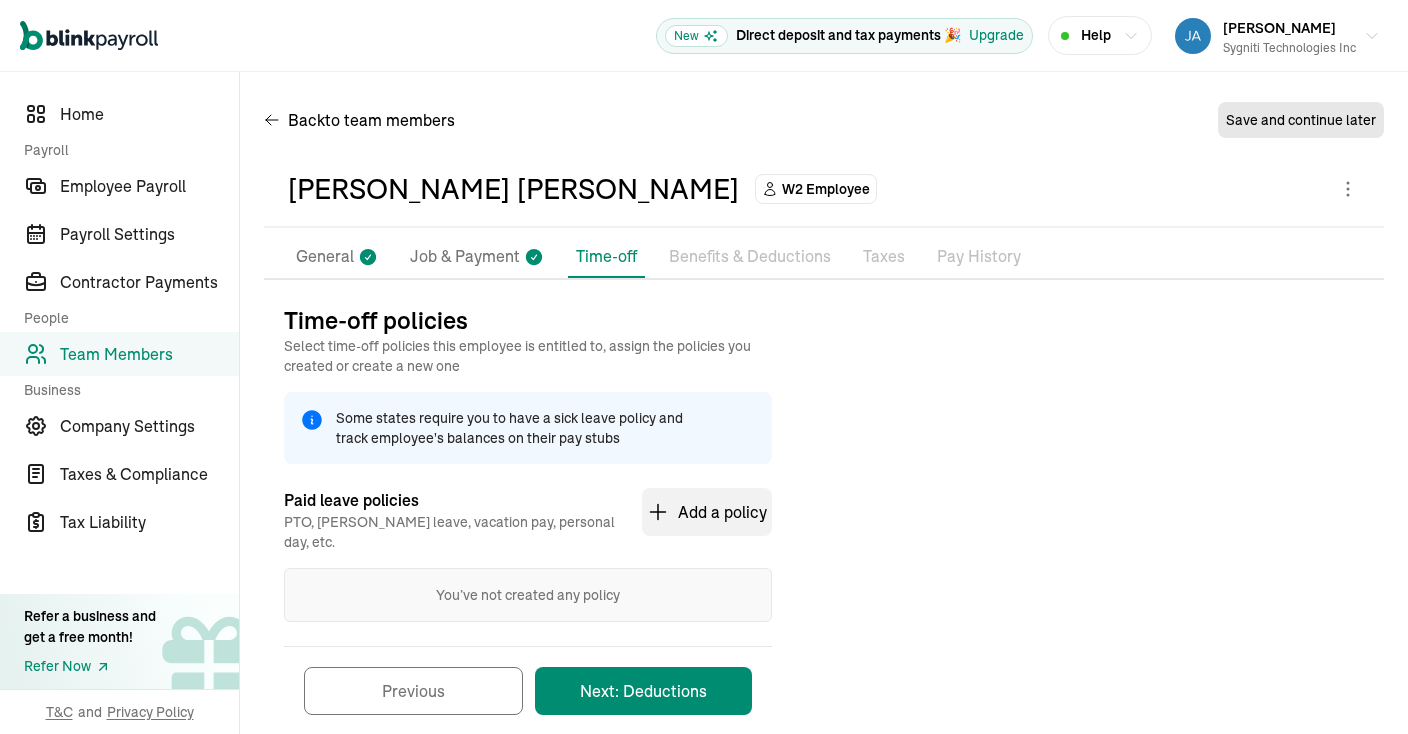 scroll, scrollTop: 26, scrollLeft: 0, axis: vertical 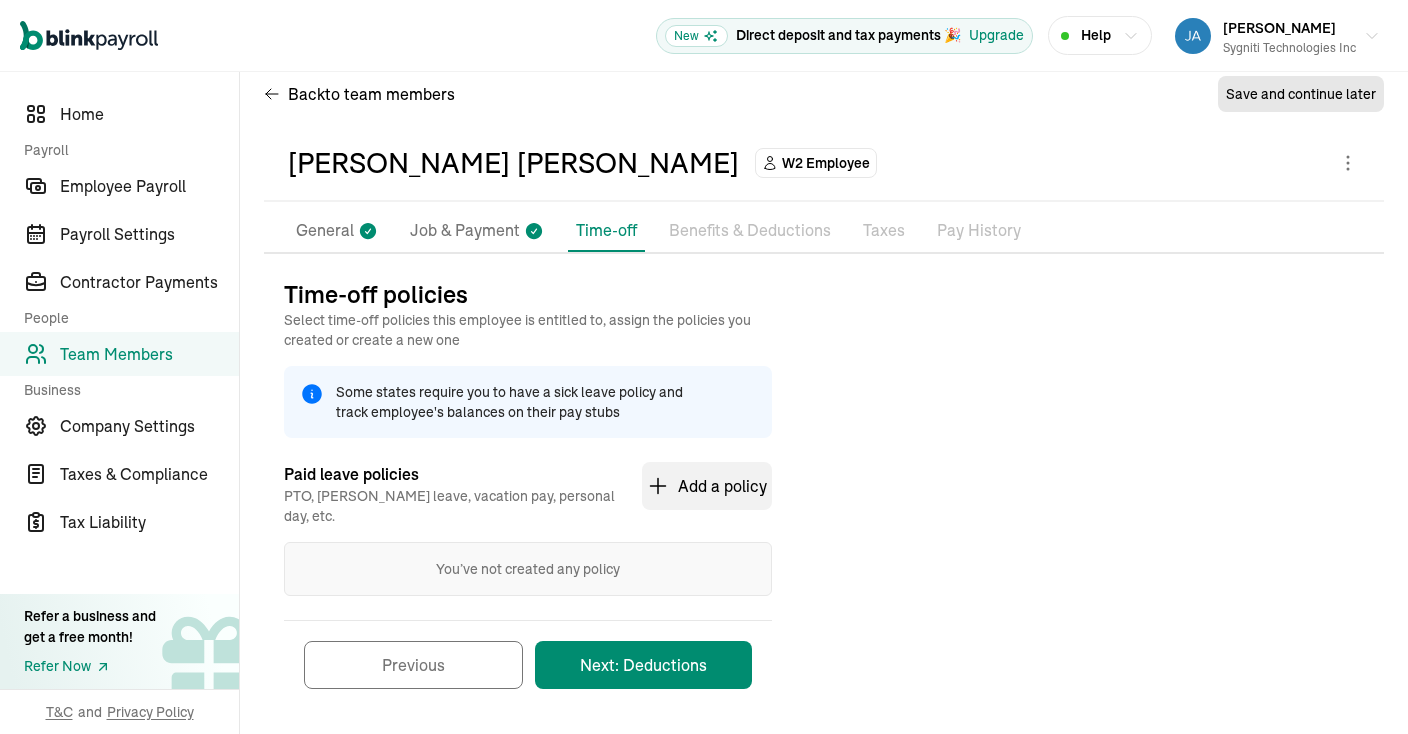 click on "Next: Deductions" at bounding box center [643, 665] 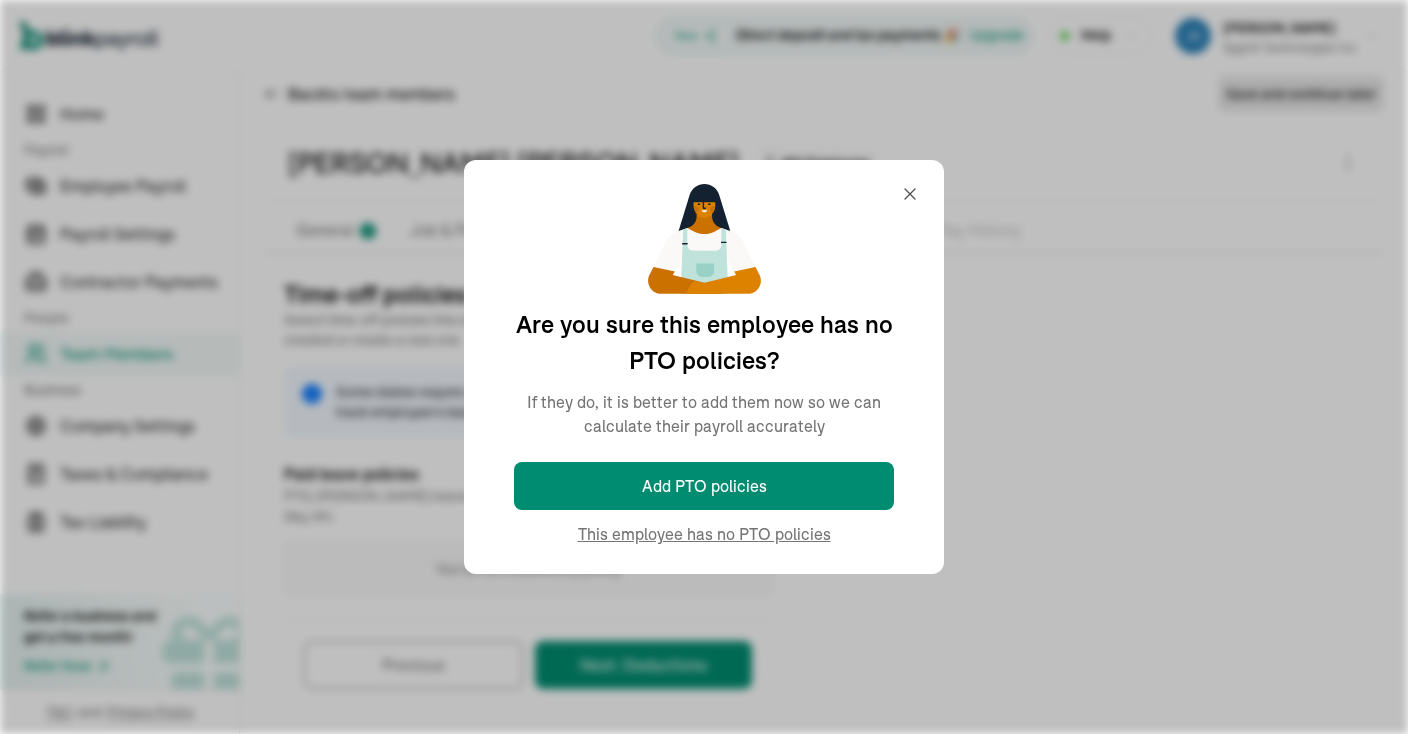 click on "You’ve not created any policy" at bounding box center [528, 569] 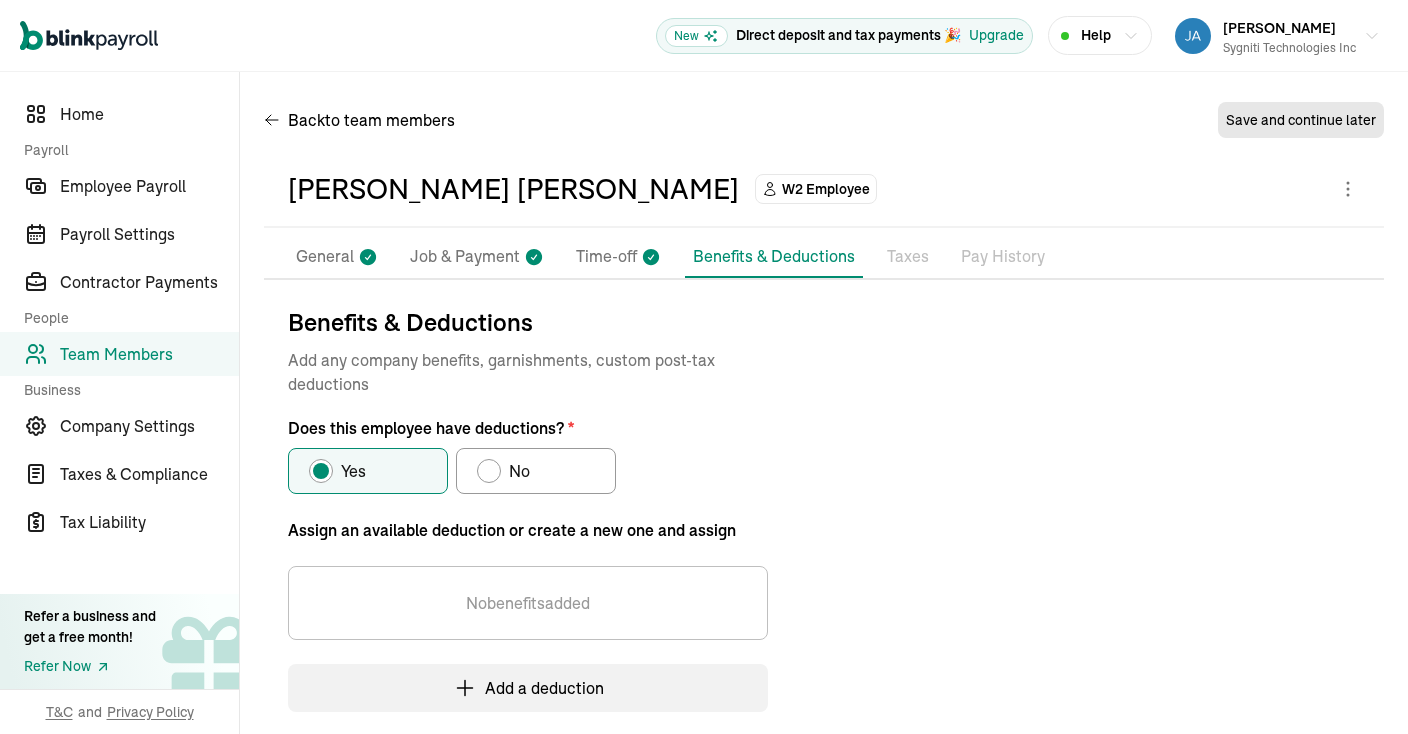 scroll, scrollTop: 118, scrollLeft: 0, axis: vertical 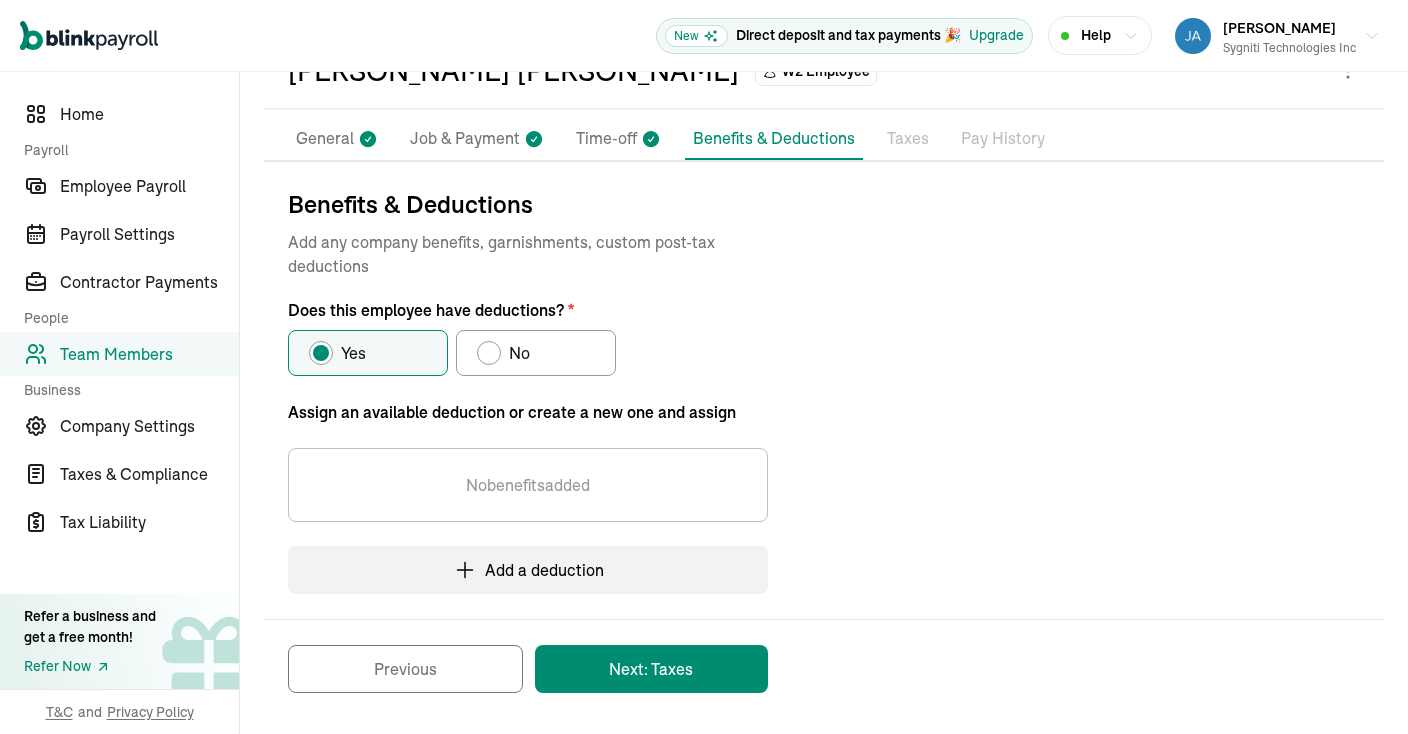 click on "No" at bounding box center (515, 353) 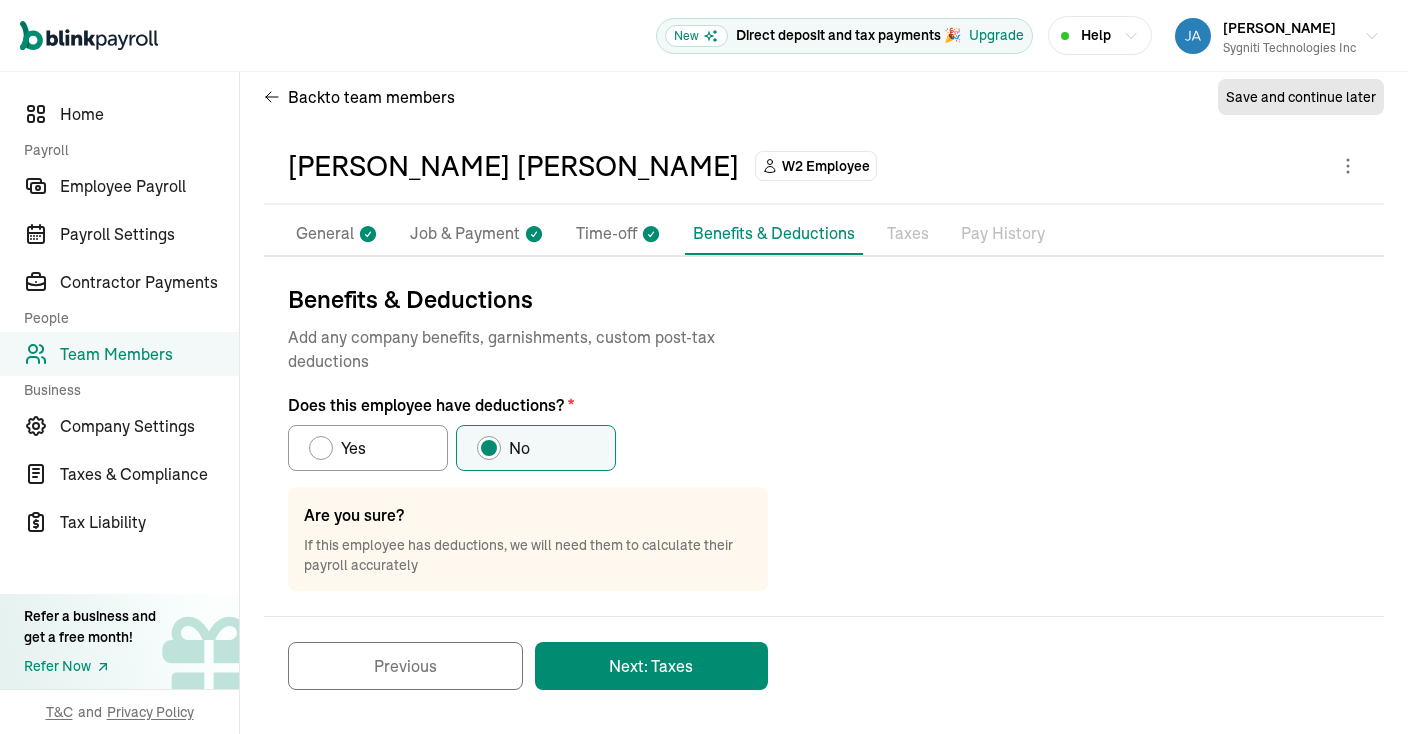 scroll, scrollTop: 21, scrollLeft: 0, axis: vertical 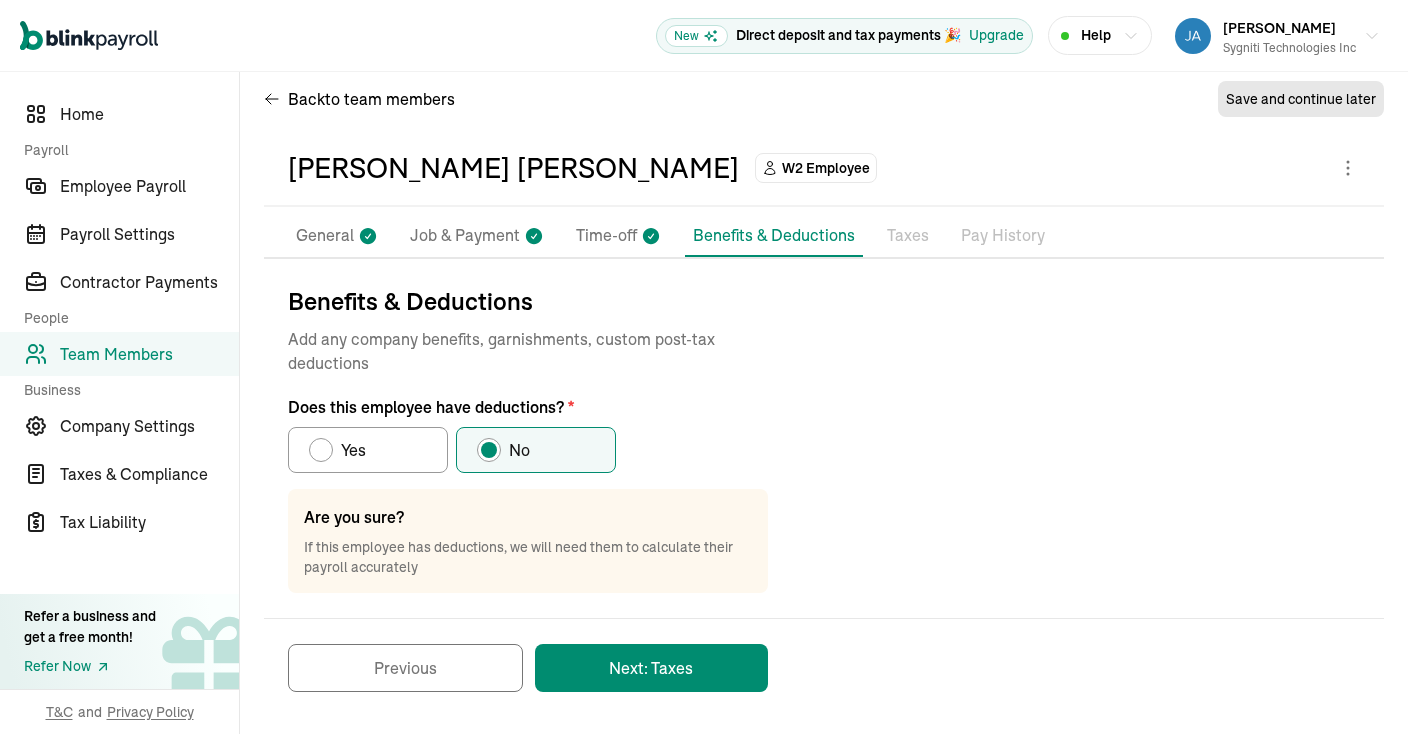 click on "Next: Taxes" at bounding box center [651, 668] 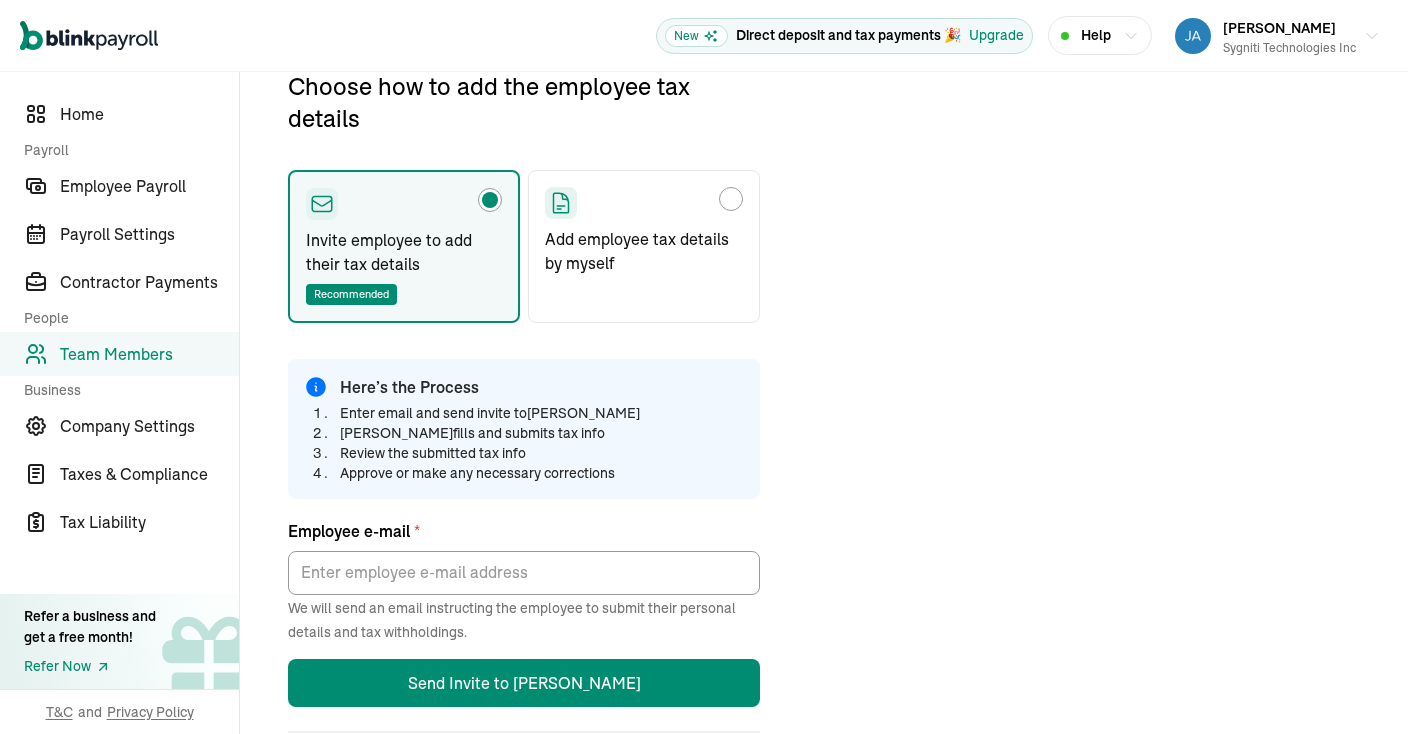 scroll, scrollTop: 235, scrollLeft: 0, axis: vertical 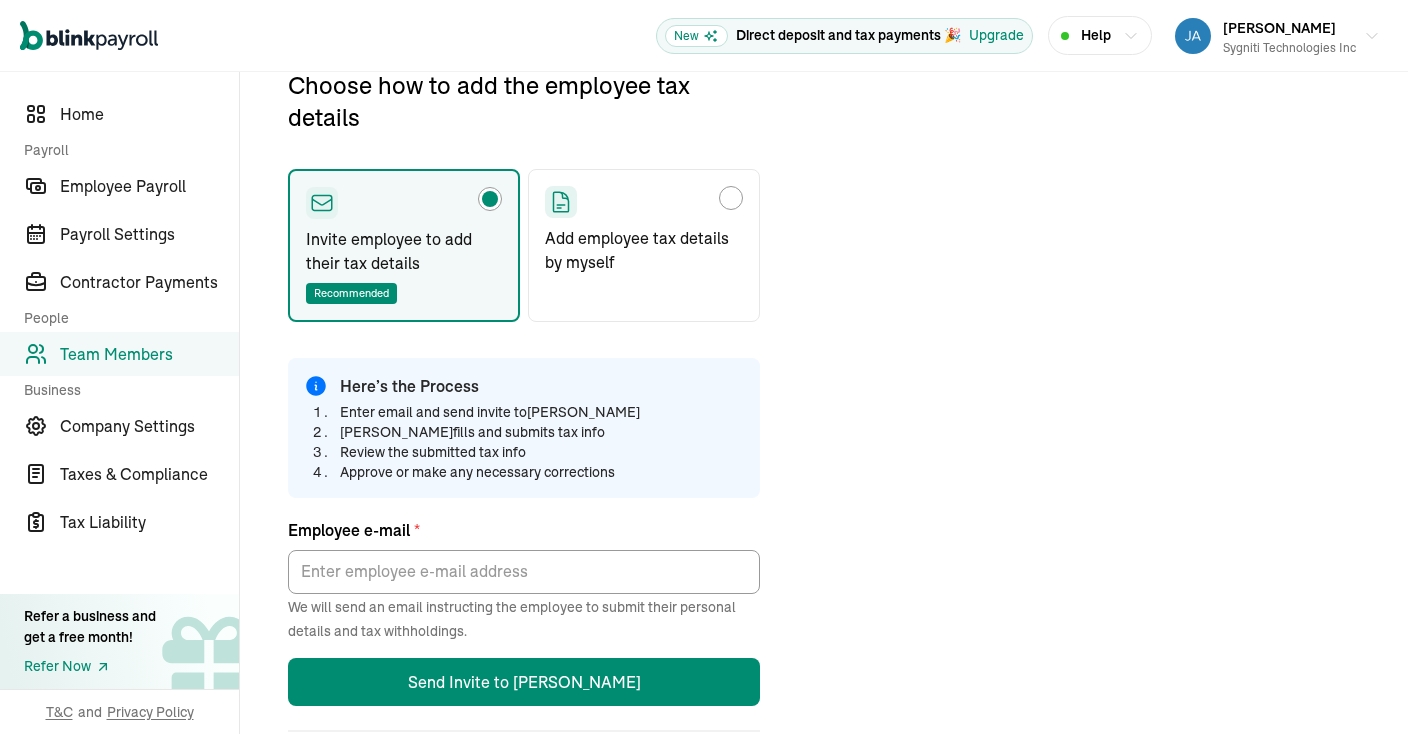 click on "Add employee tax details by myself" at bounding box center [644, 250] 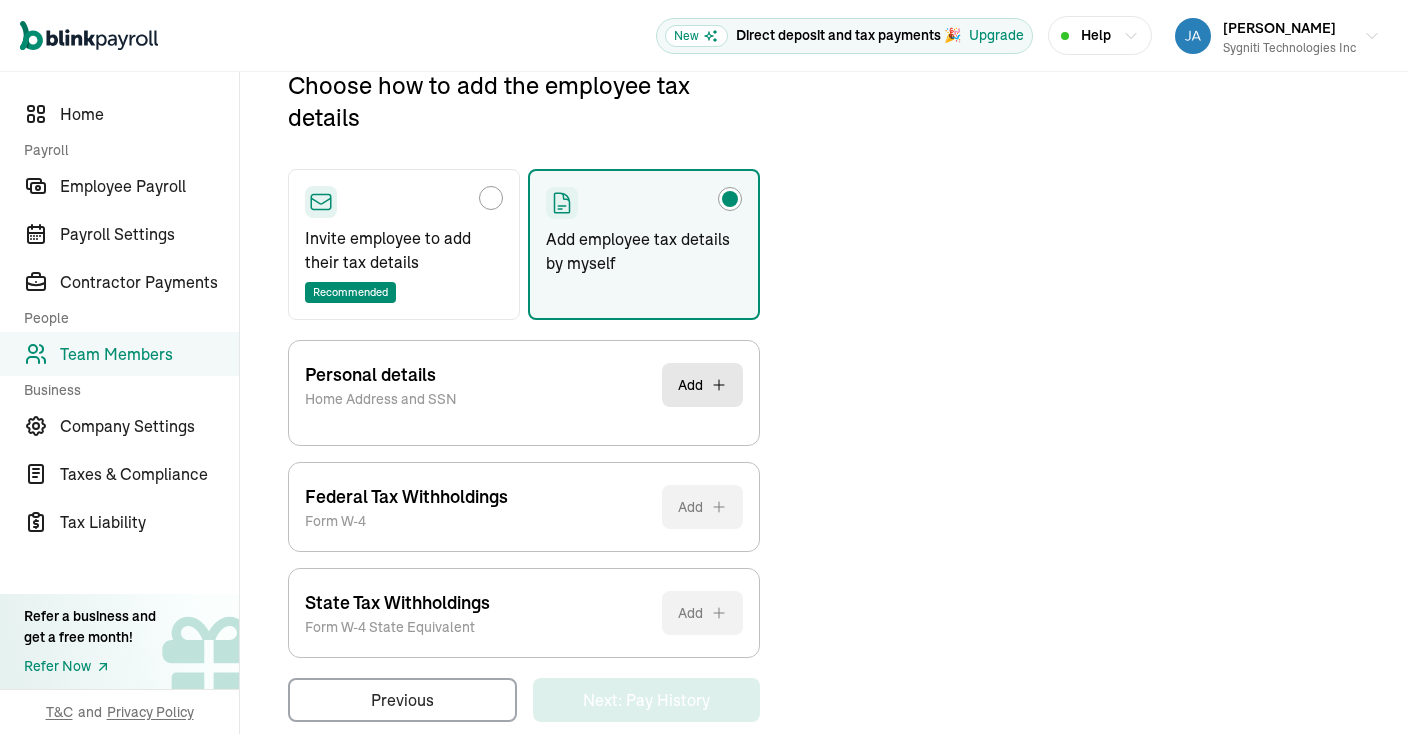click on "Add" at bounding box center [702, 385] 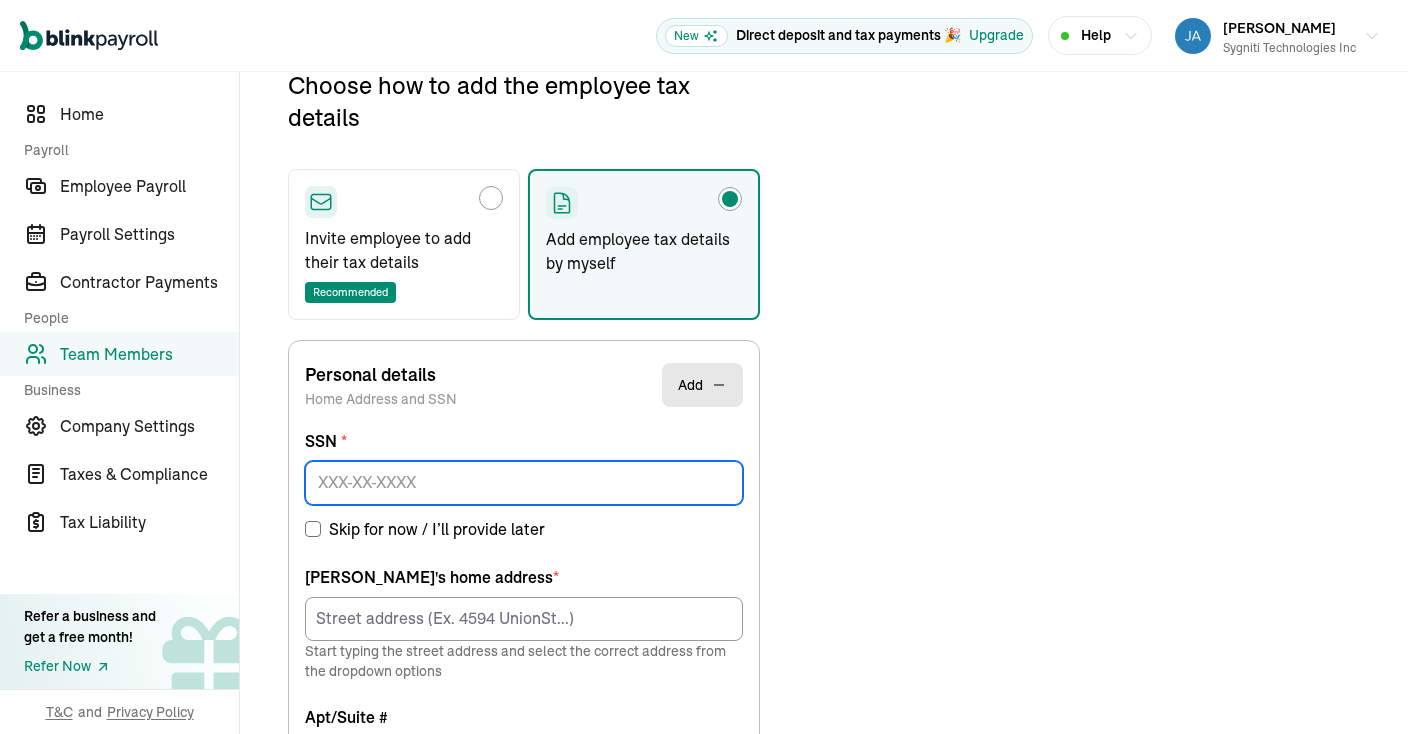 click at bounding box center (524, 483) 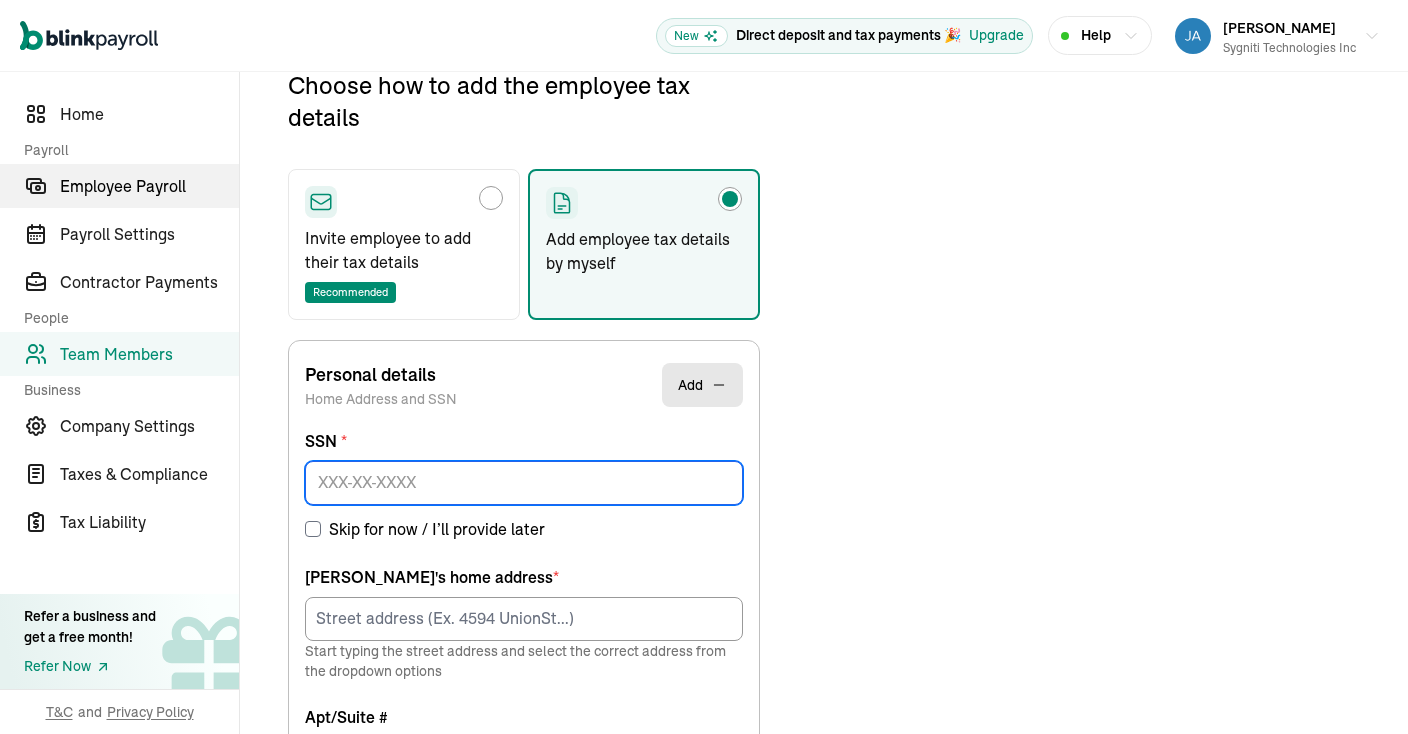 paste on "514-41-9420" 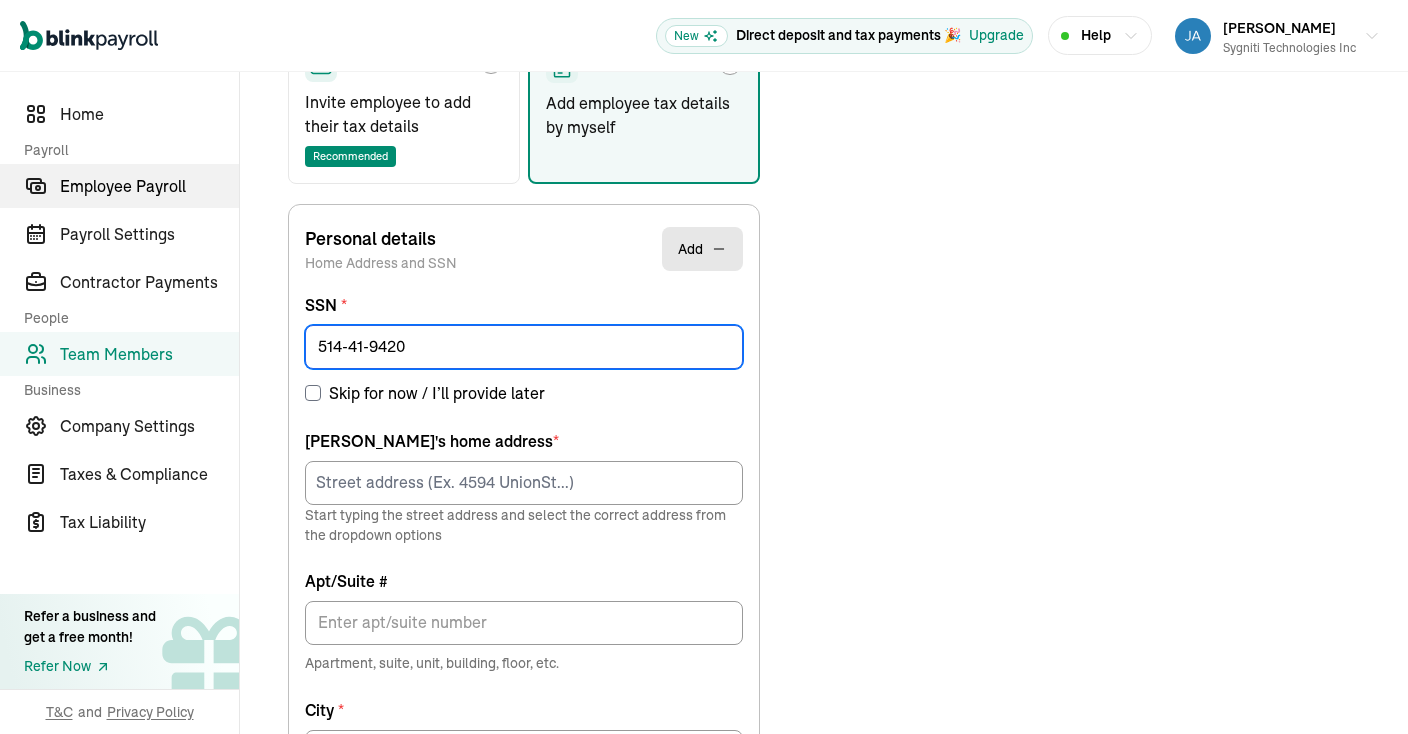 scroll, scrollTop: 385, scrollLeft: 0, axis: vertical 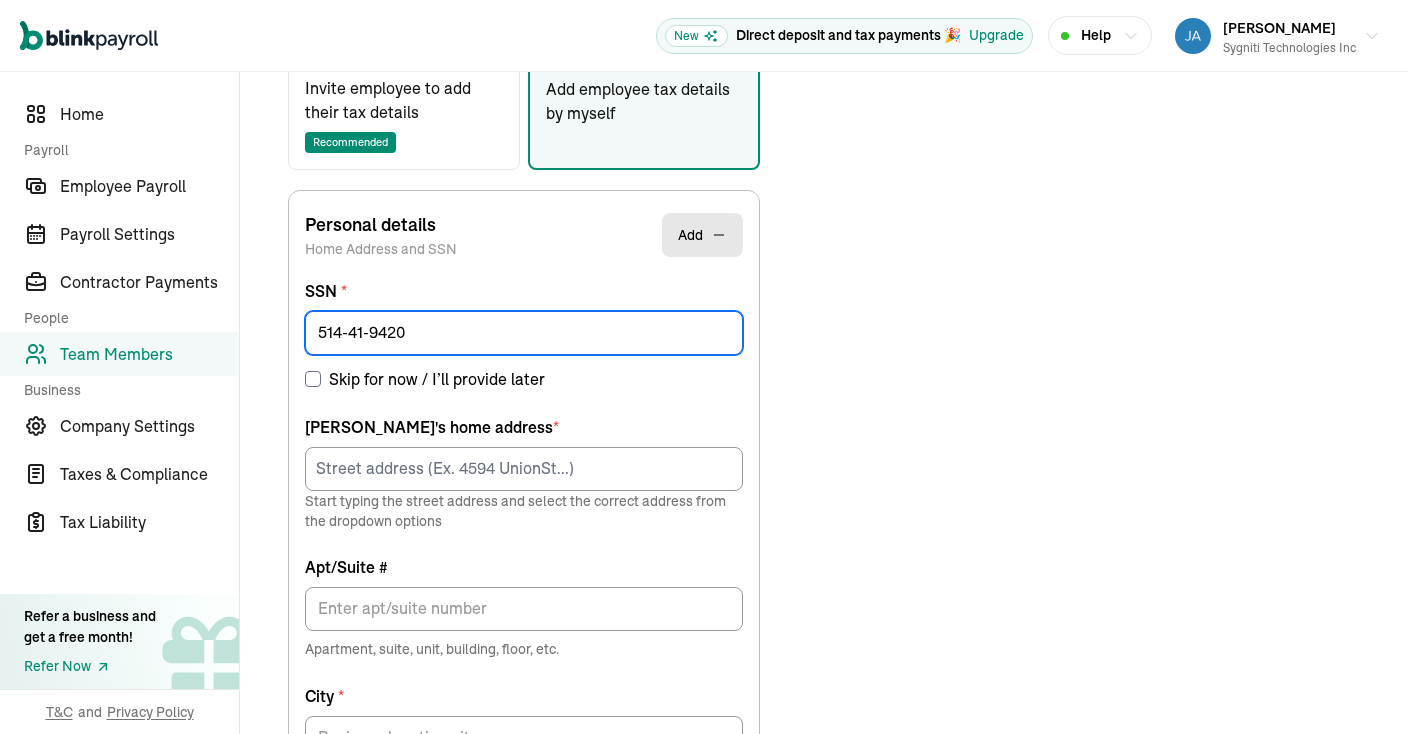 type on "514-41-9420" 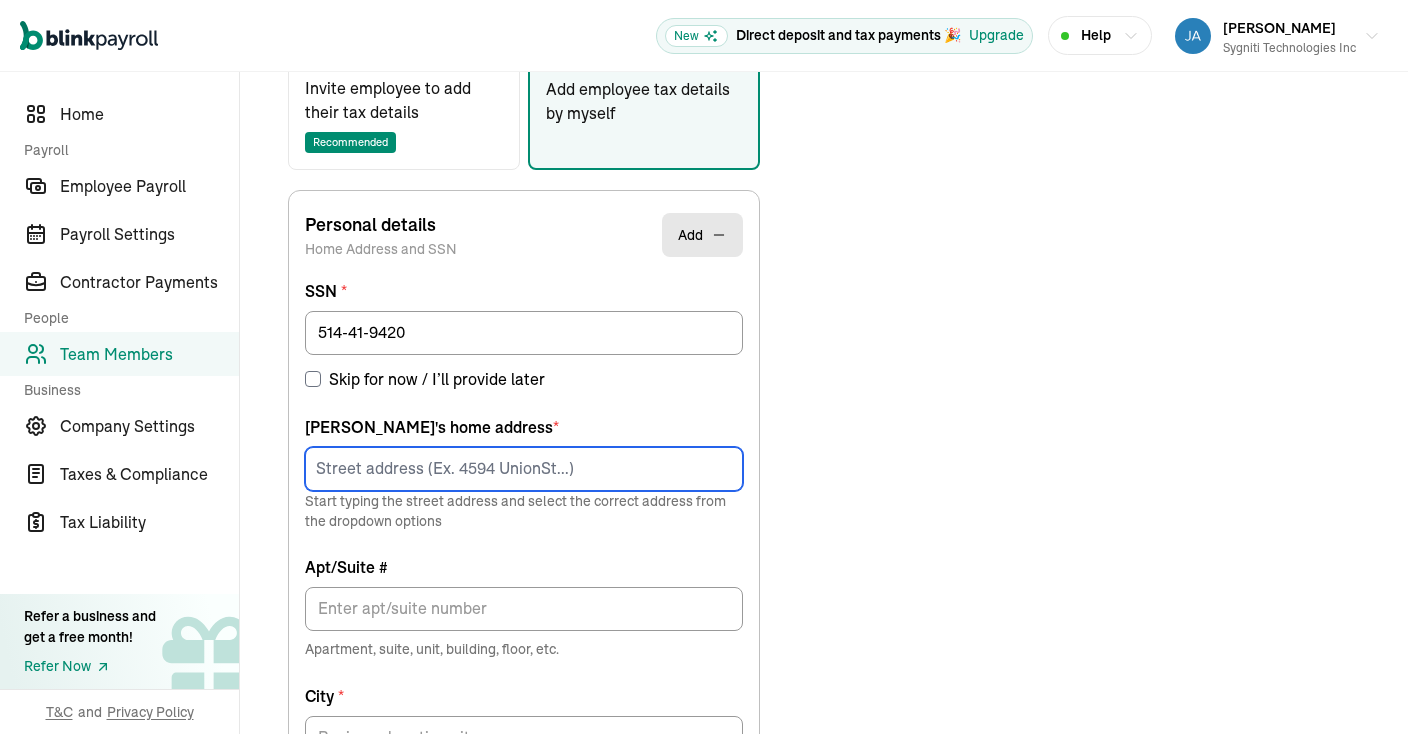 click at bounding box center (524, 469) 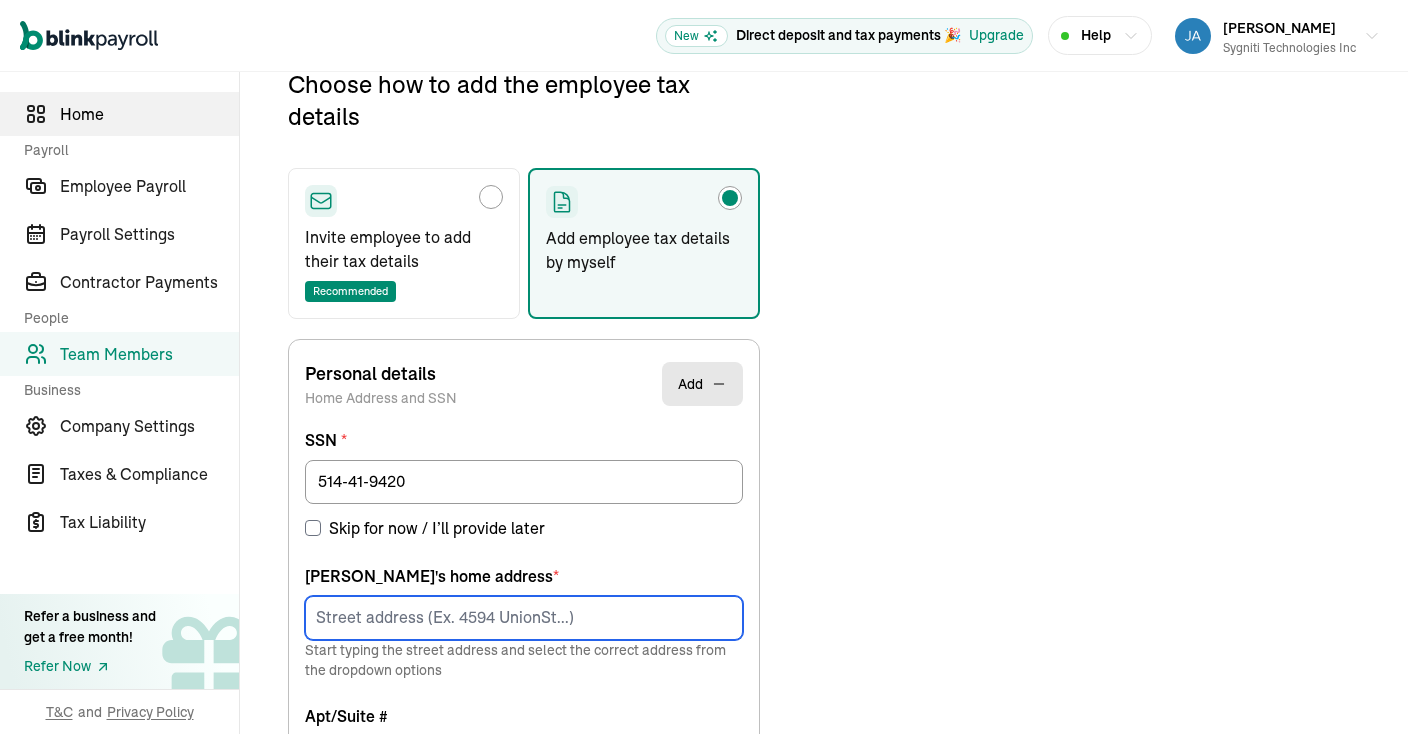 scroll, scrollTop: 235, scrollLeft: 0, axis: vertical 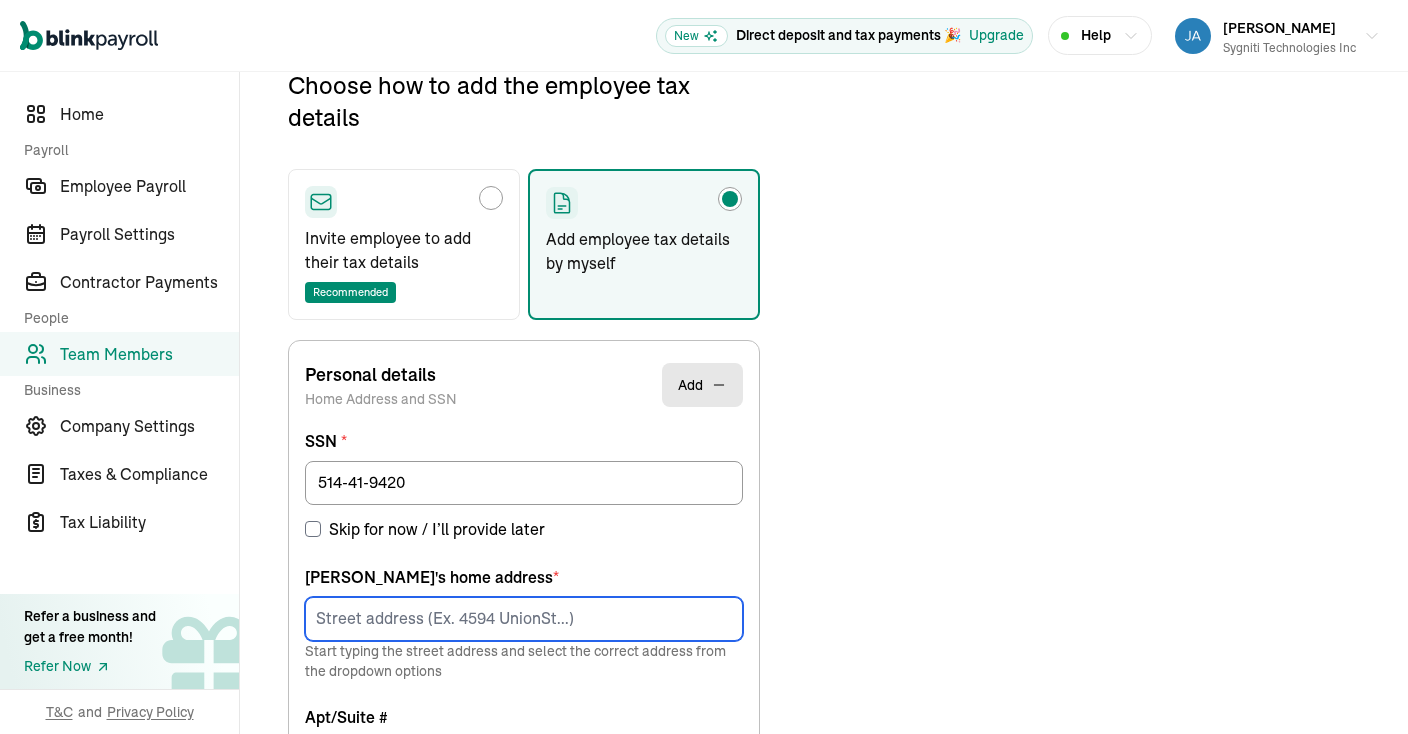 paste on "20 S Bryant Ave" 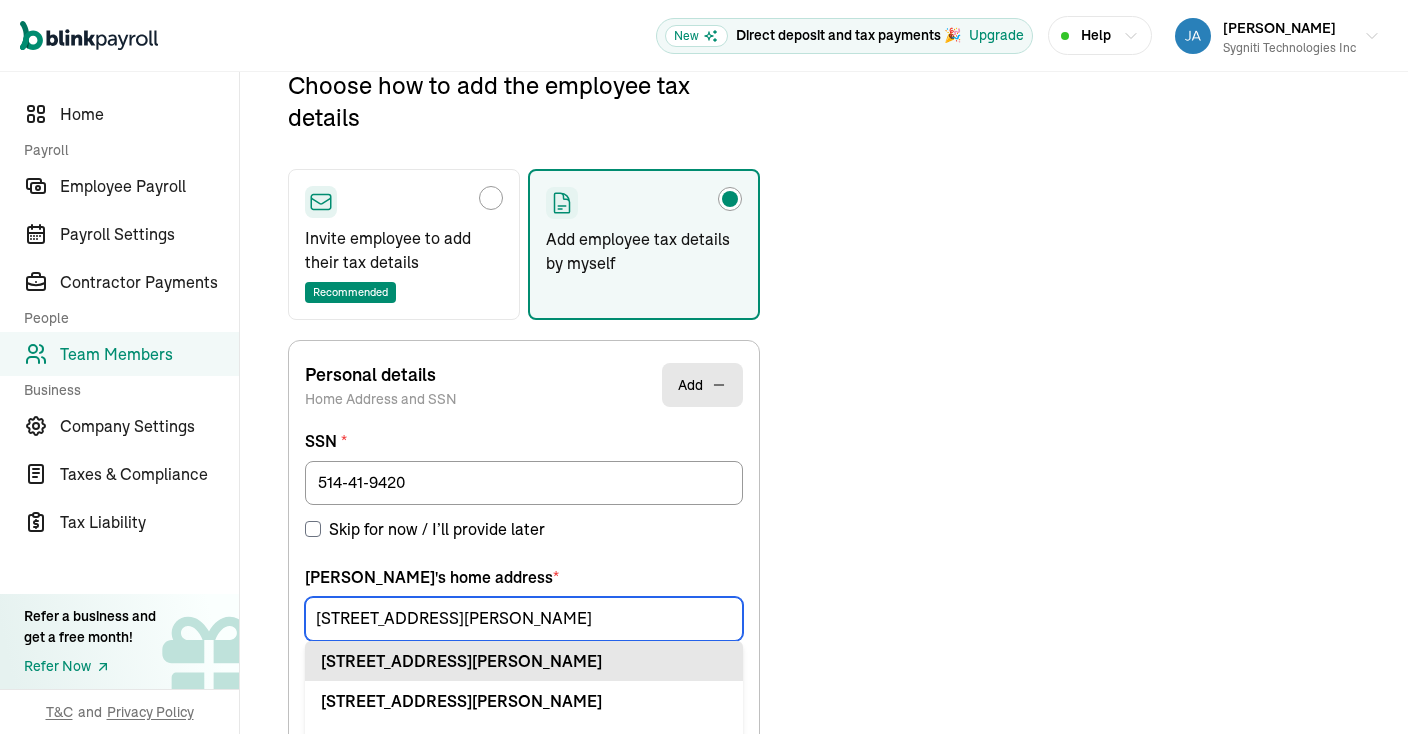 type on "20 S Bryant Ave" 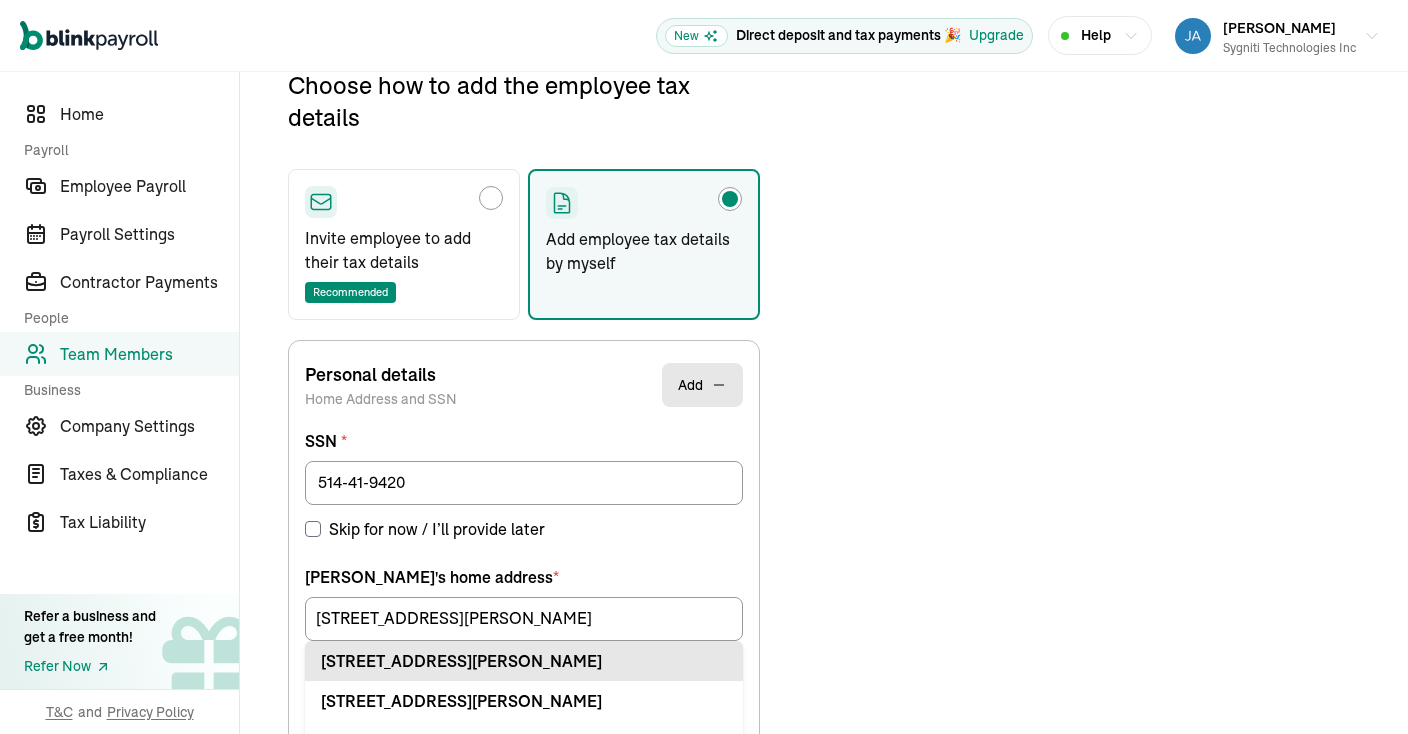 click on "20 S Bryant Ave Apt Edmond, OK 73034" at bounding box center (524, 661) 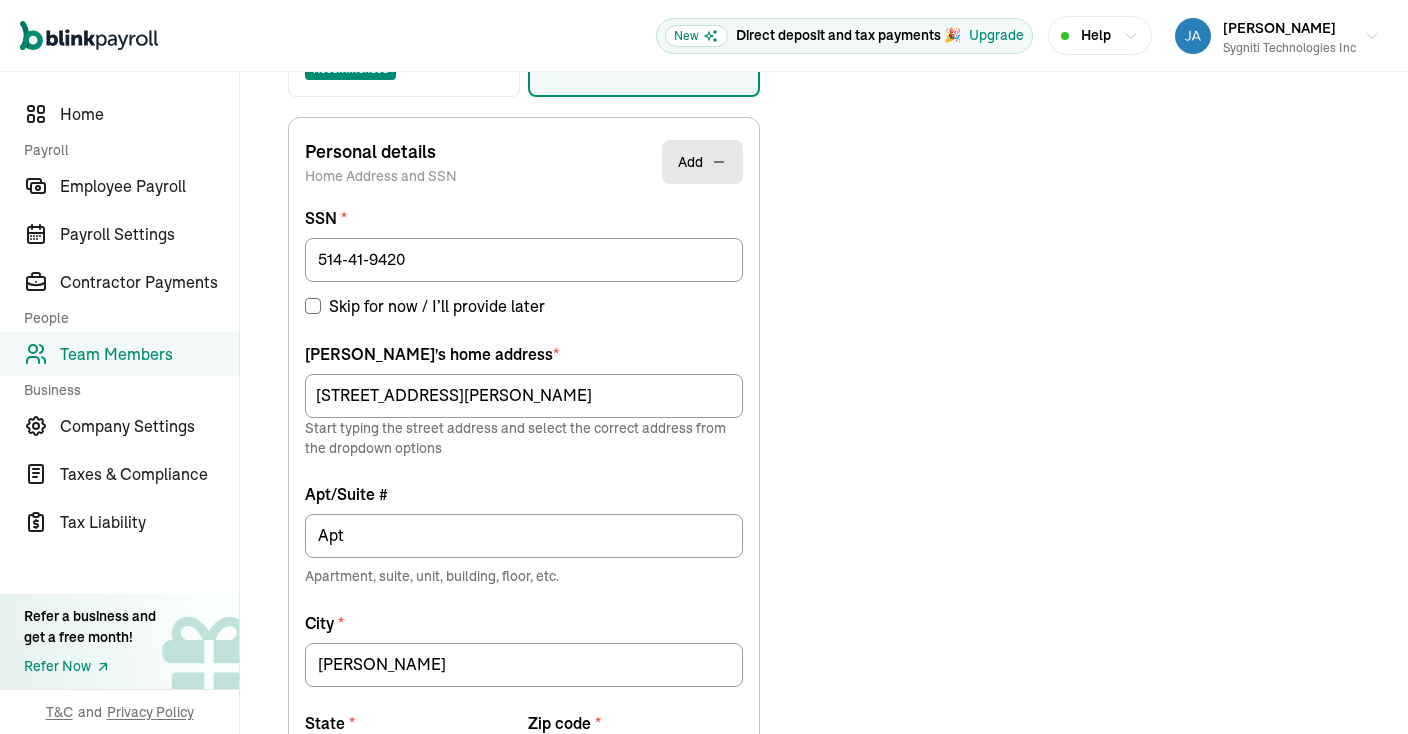 scroll, scrollTop: 459, scrollLeft: 0, axis: vertical 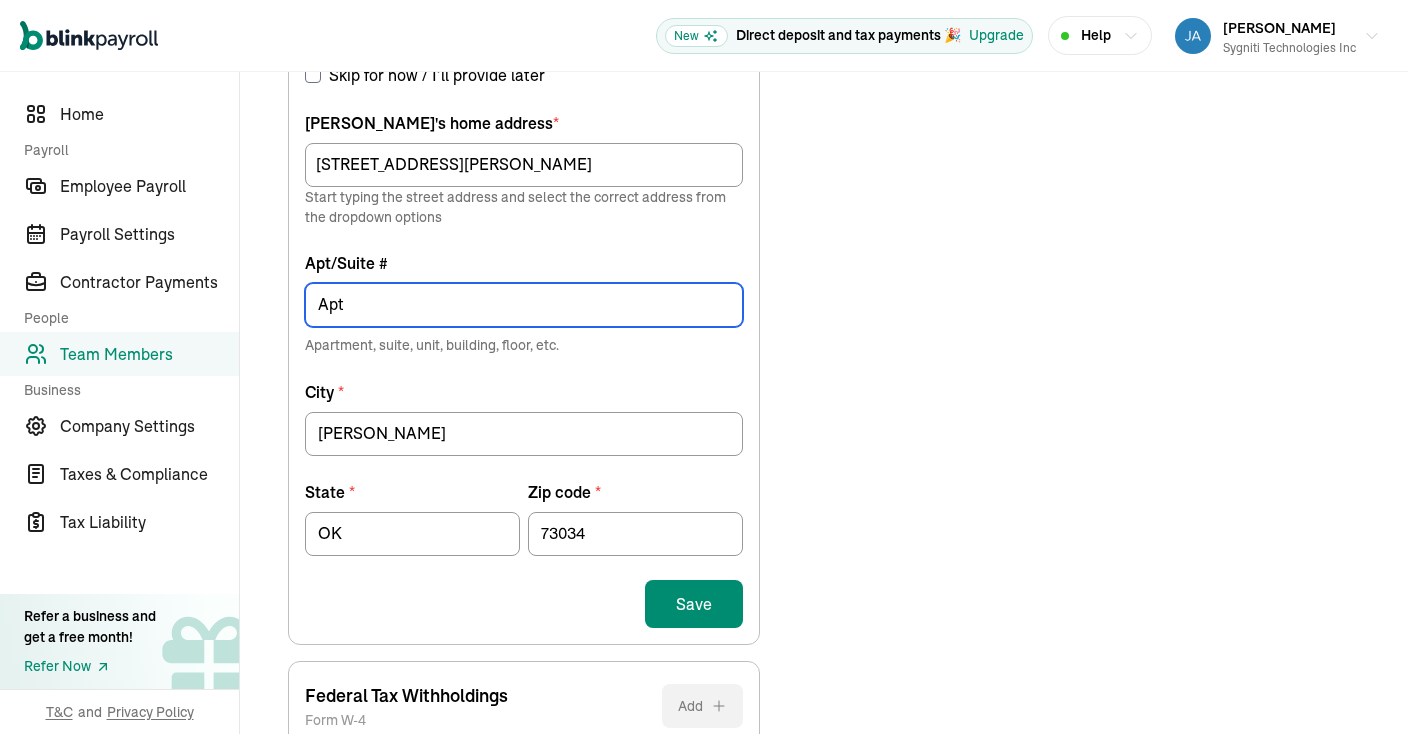 click on "Apt" at bounding box center (524, 305) 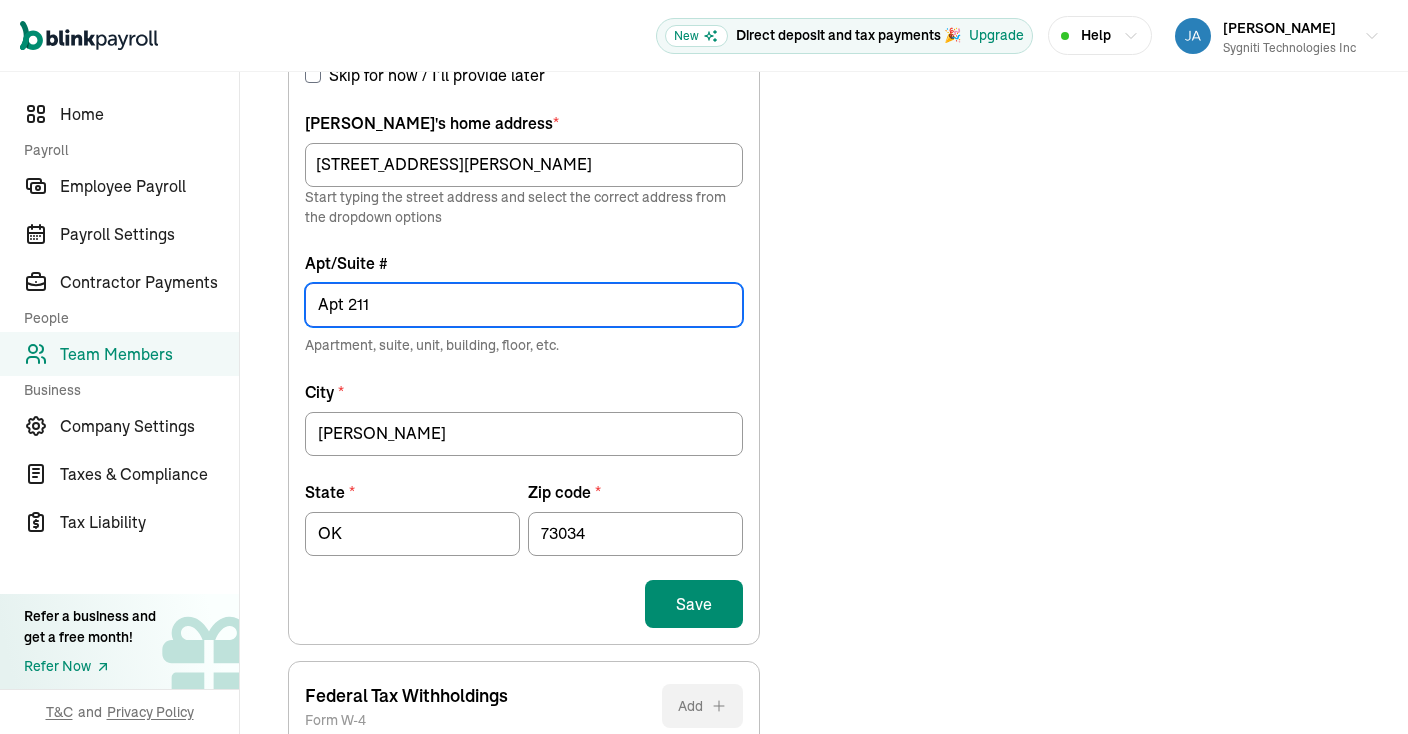 type on "Apt 211" 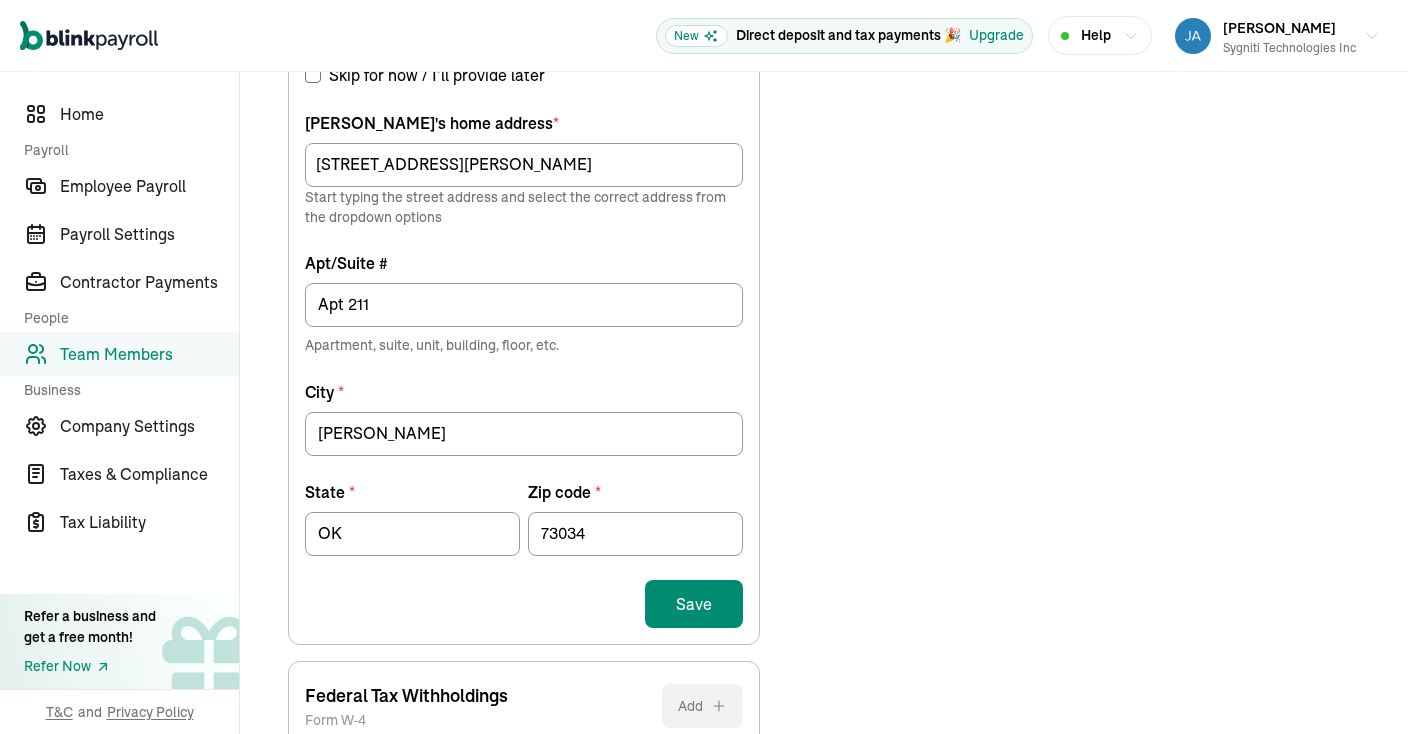 click on "Save" at bounding box center [694, 604] 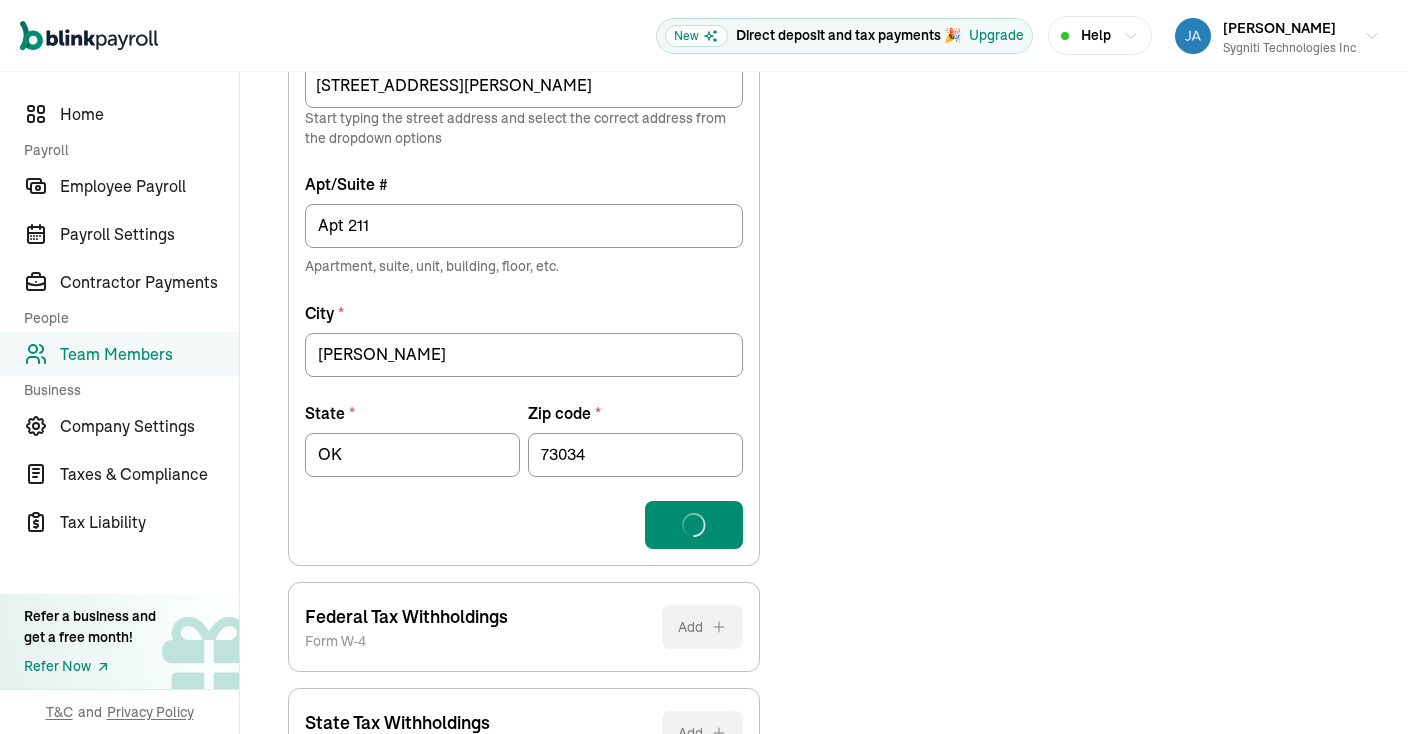scroll, scrollTop: 916, scrollLeft: 0, axis: vertical 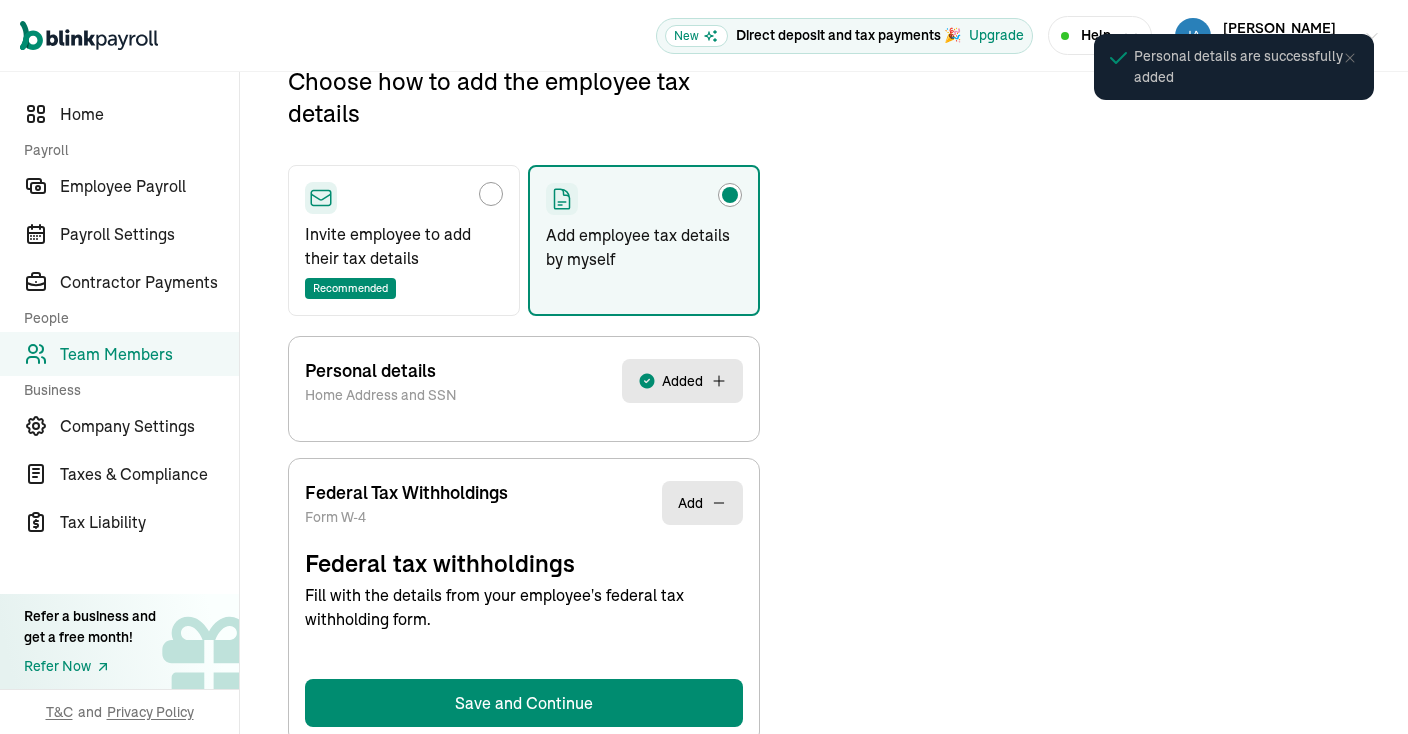 select on "S" 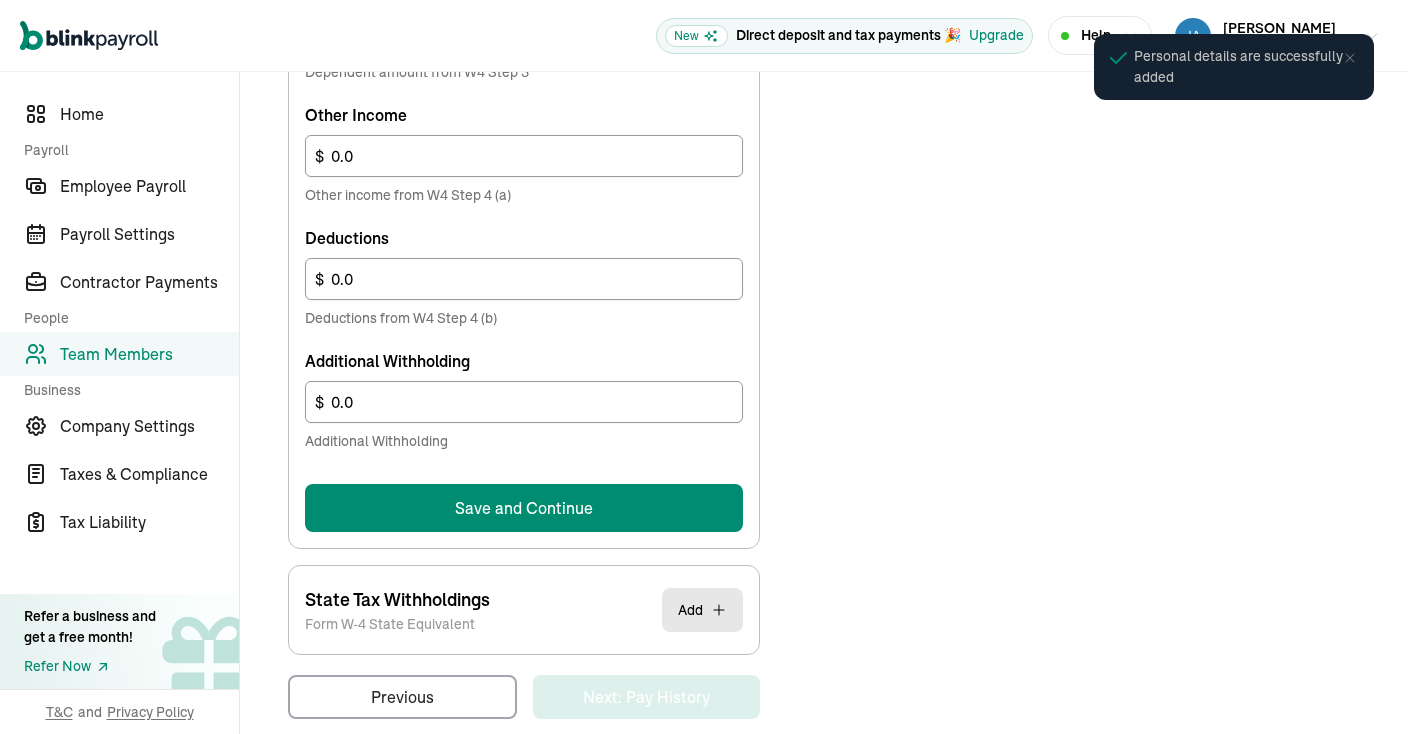 scroll, scrollTop: 1222, scrollLeft: 0, axis: vertical 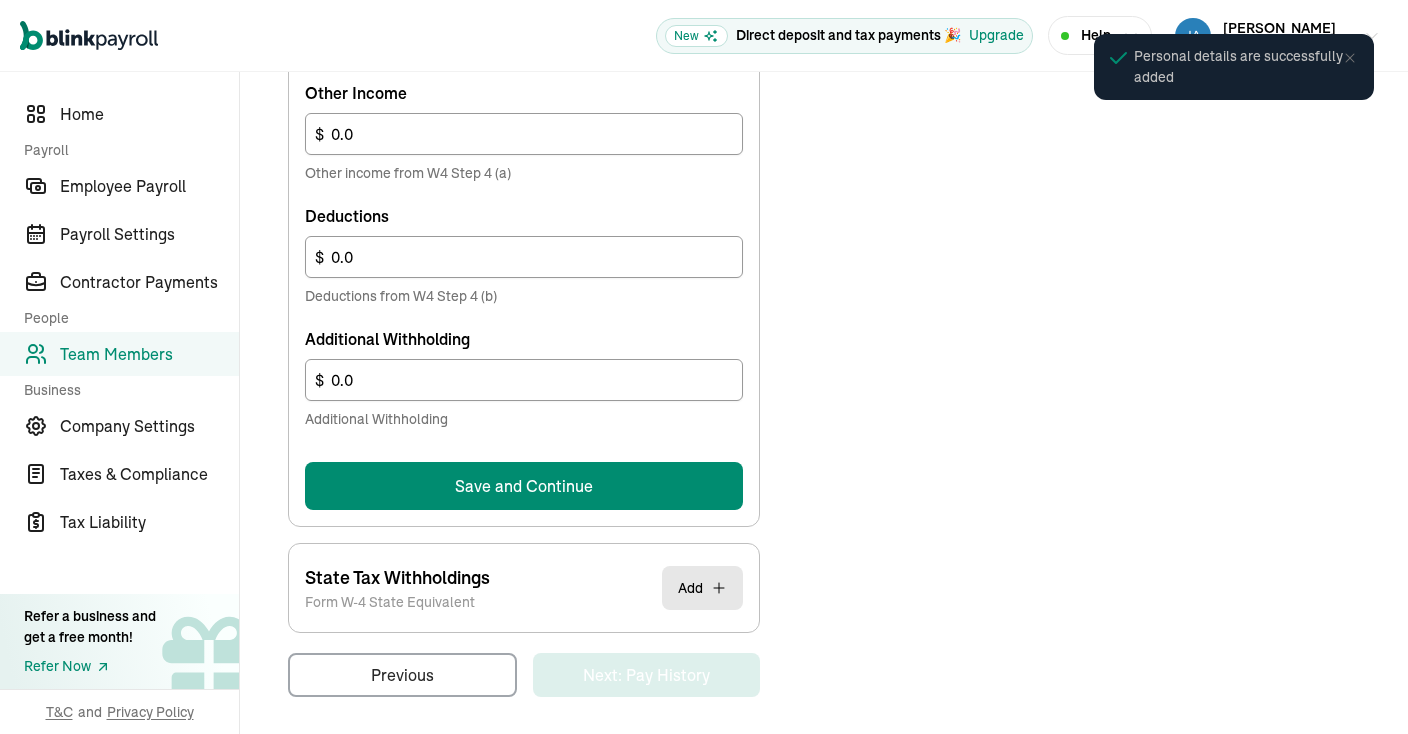 click on "Save and Continue" at bounding box center (524, 486) 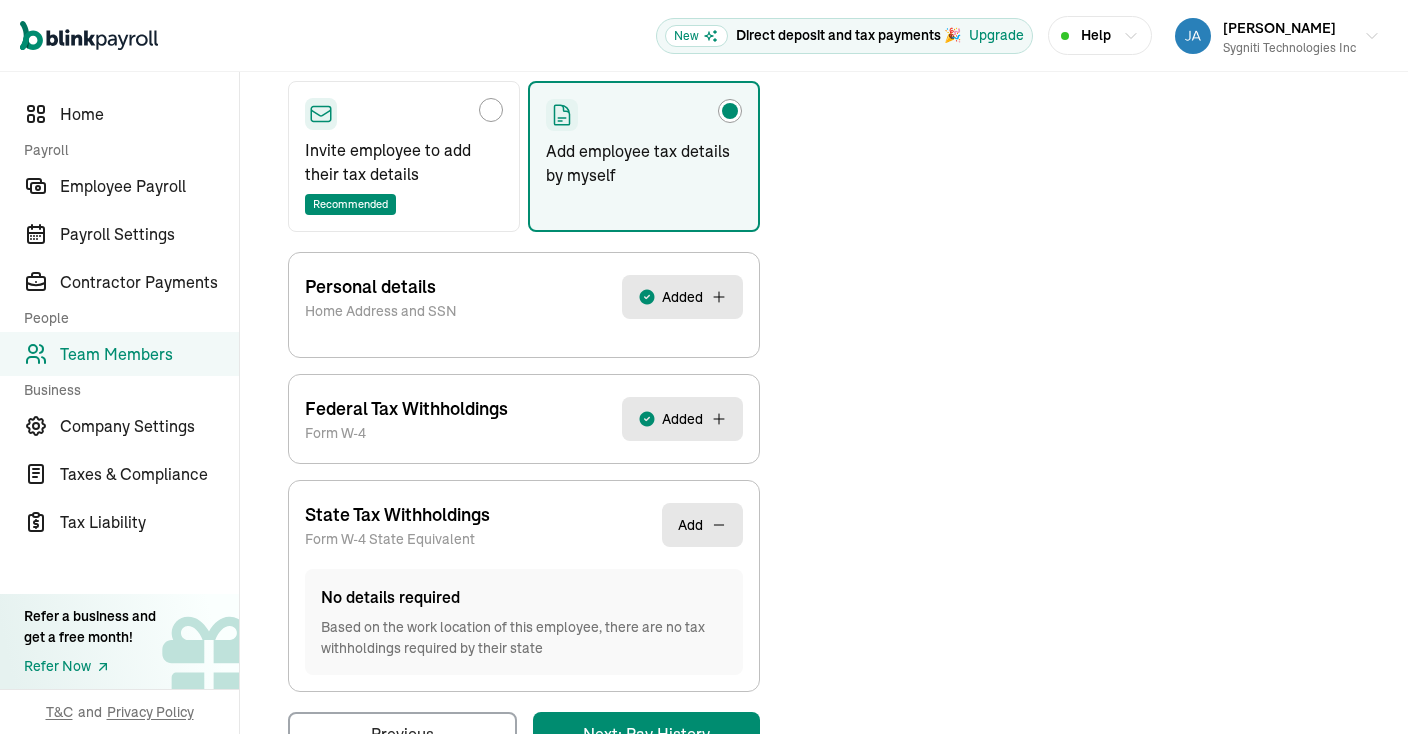 scroll, scrollTop: 385, scrollLeft: 0, axis: vertical 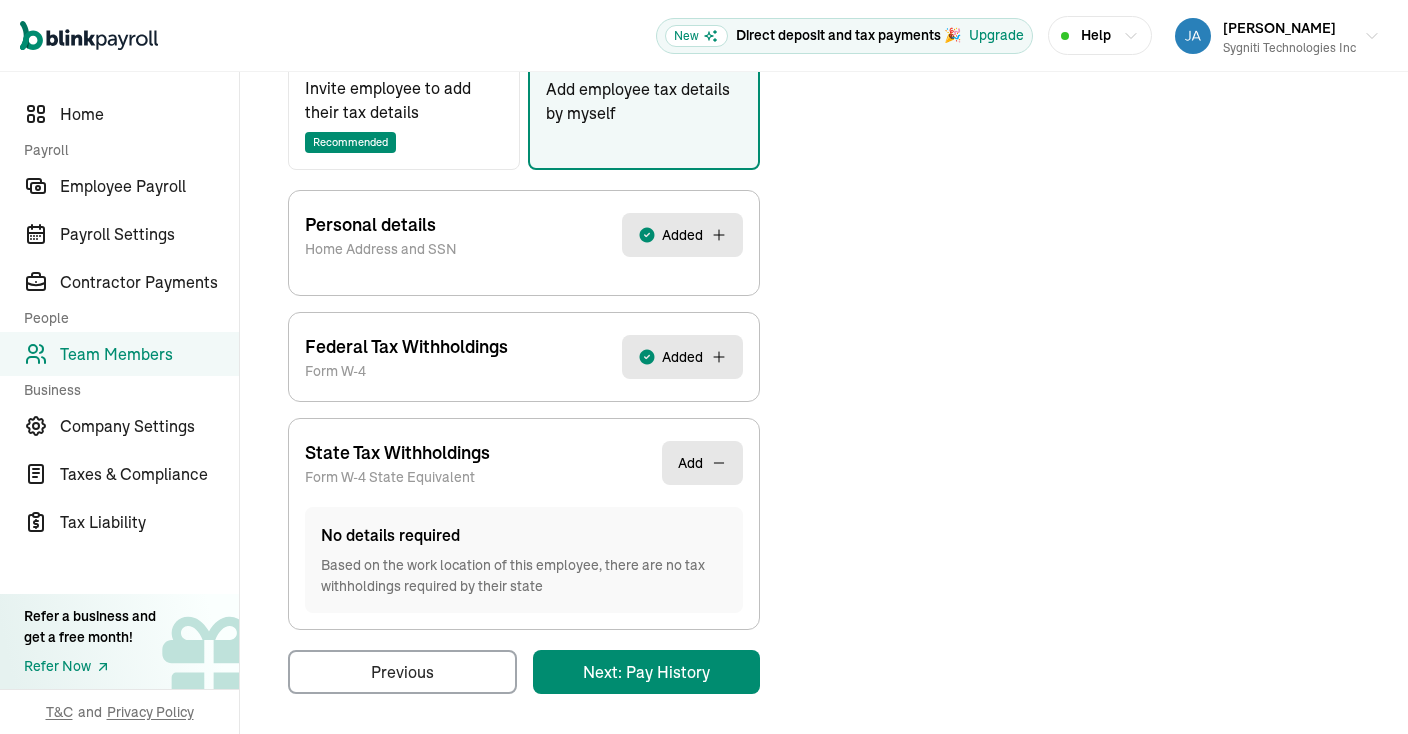 click on "Back  to team members Narendra Reddy Gade W2 Employee Active   Pay Stubs General Job & Payment Time-off Benefits & Deductions Taxes Documents Pay History W2 Forms Choose how to add the employee tax details Invite employee to add their tax details Recommended Add employee tax details by myself Personal details Home Address and SSN   Added SSN   * 514-41-9420 Narendra Reddy 's home address * 20 S Bryant Ave Start typing the street address and select the correct address from the dropdown options Apt/Suite #   Apt 211 Apartment, suite, unit, building, floor, etc. City   *  Edmond State   *  OK Zip code   *  73034 Save Federal Tax Withholdings Form W-4   Added Federal tax withholdings Fill with the details from your employee's federal tax withholding form. Filing Status   Select an item Single or Married filing separately Married filing jointly or Qualifying surviving spouse Head of household Nonresident Alien Multiple jobs   Yes No Household has two jobs in total Dependent Amount 0.0 $ Other Income 0.0 $" at bounding box center (824, 212) 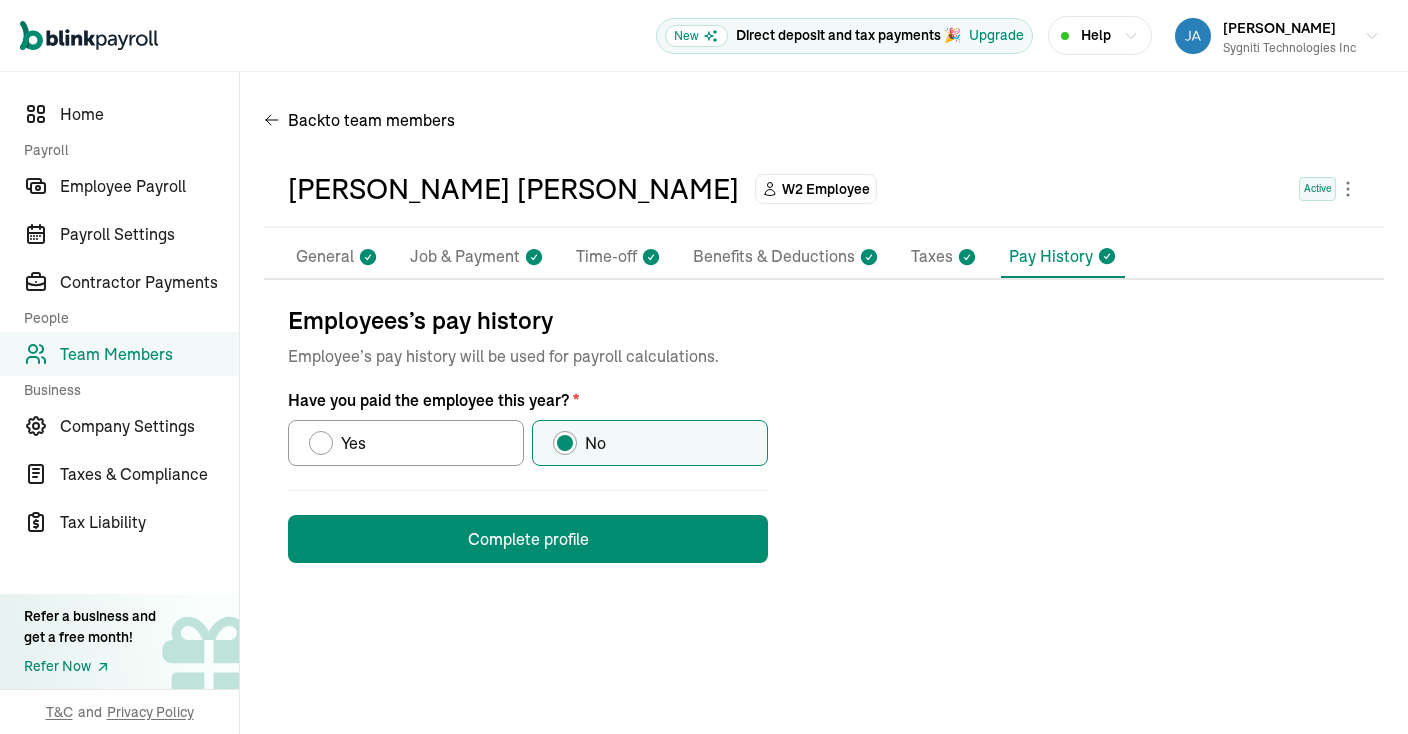 scroll, scrollTop: 0, scrollLeft: 0, axis: both 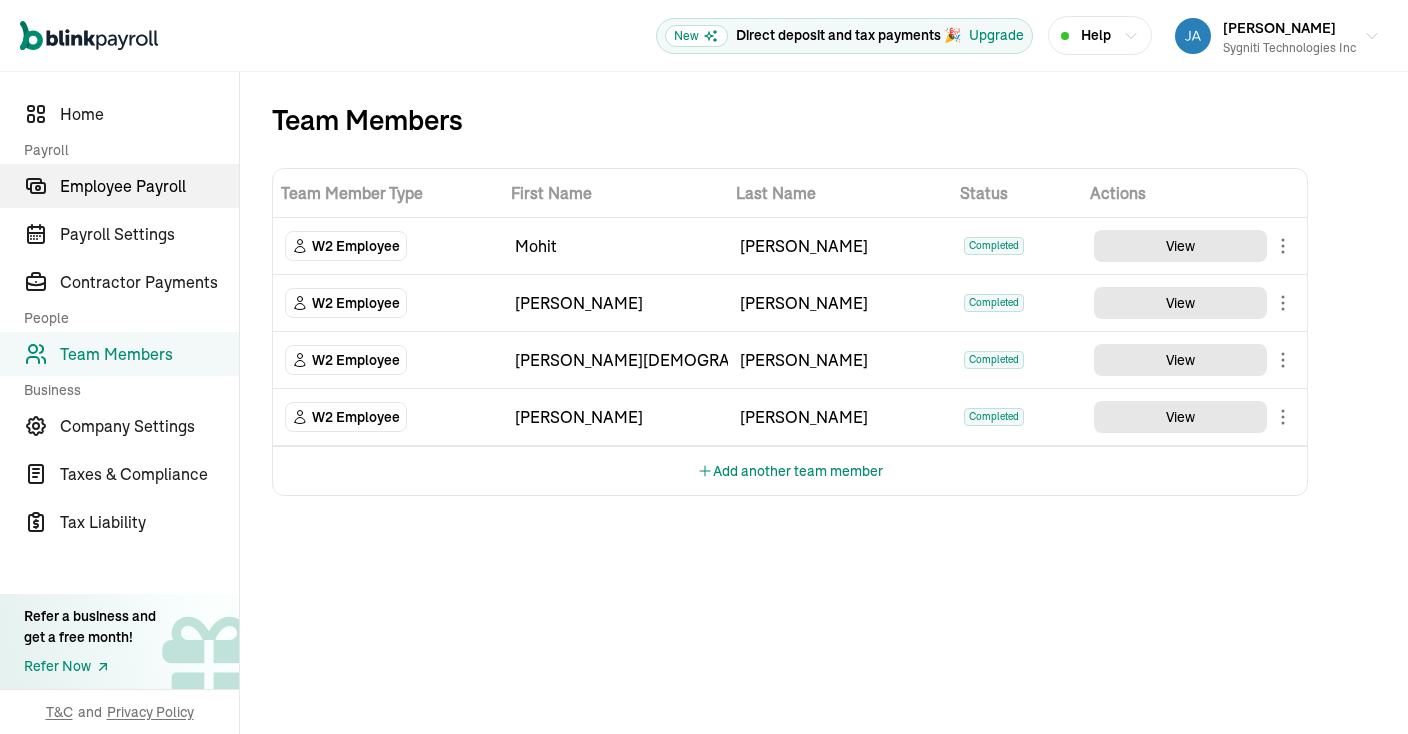 click on "Employee Payroll" at bounding box center (149, 186) 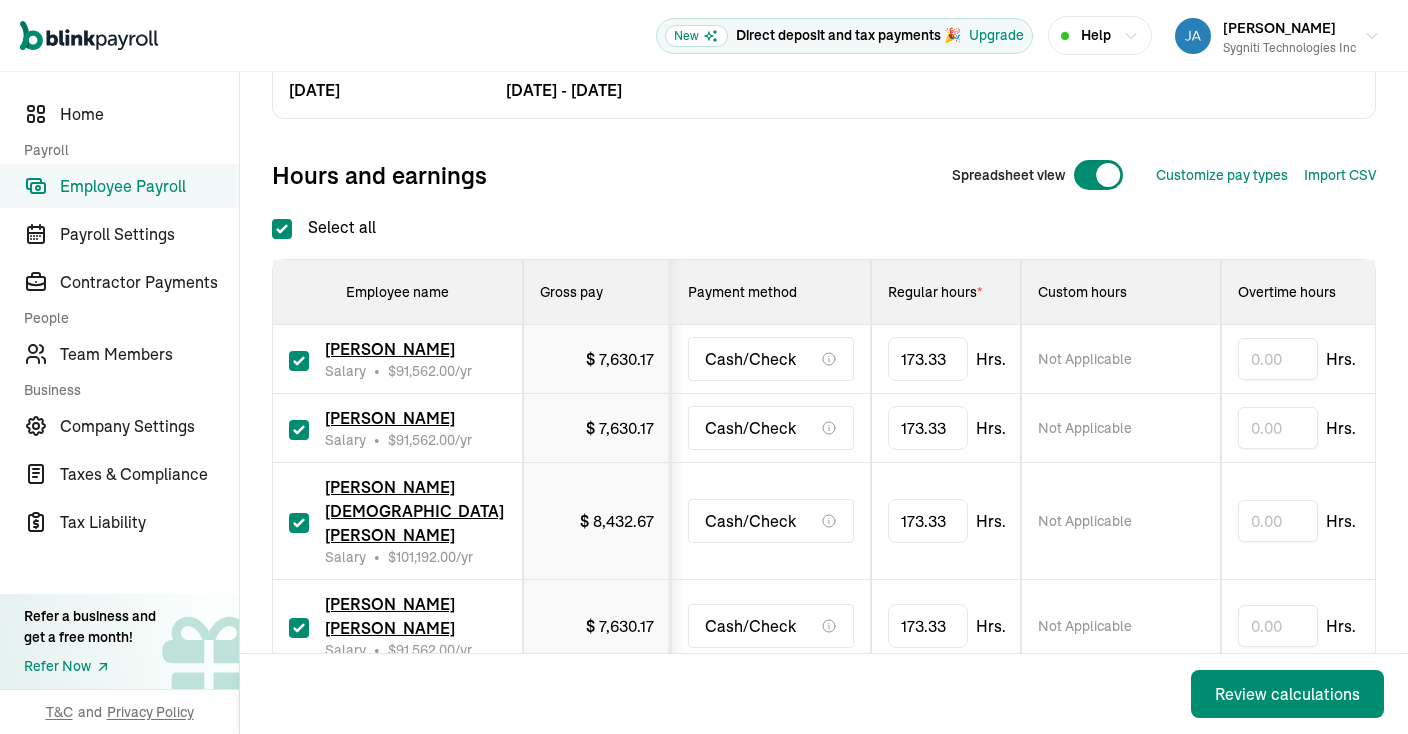 scroll, scrollTop: 210, scrollLeft: 0, axis: vertical 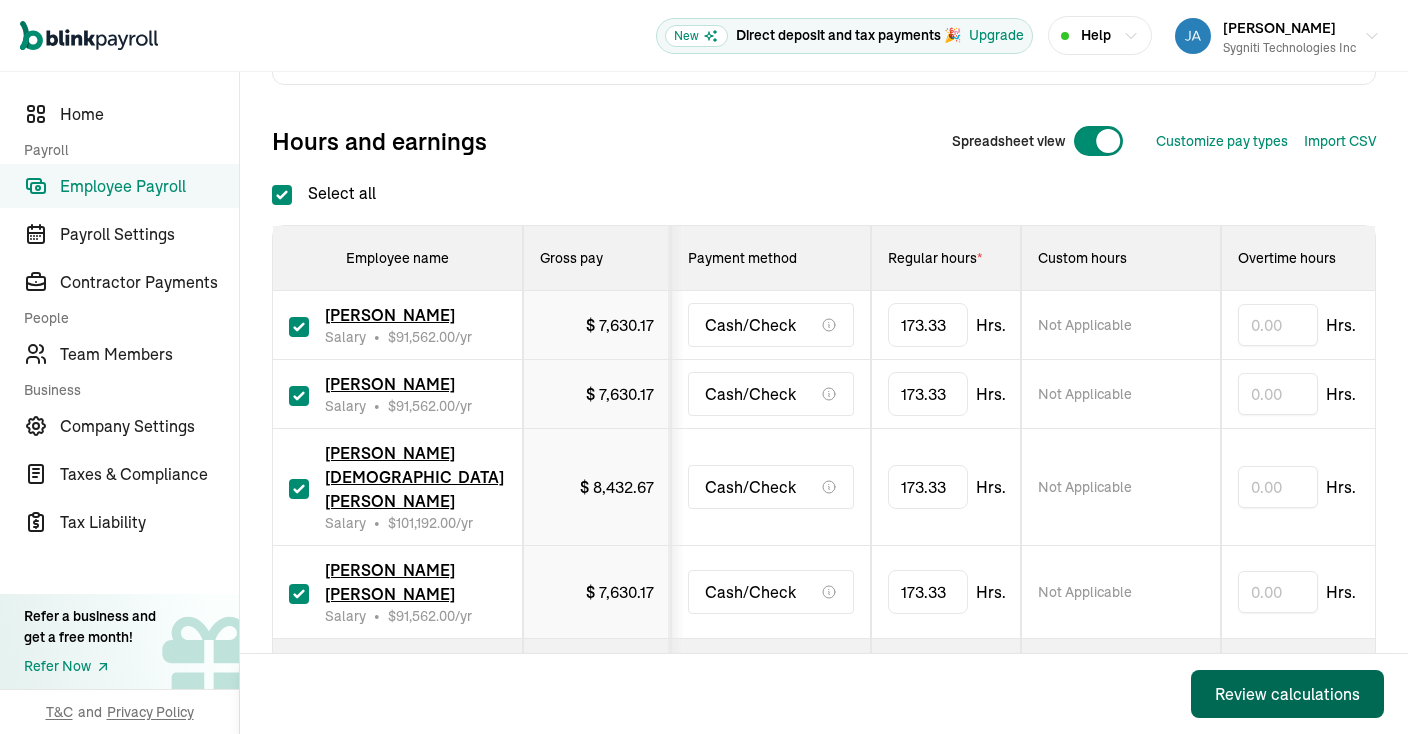 click on "Review calculations" at bounding box center (1287, 694) 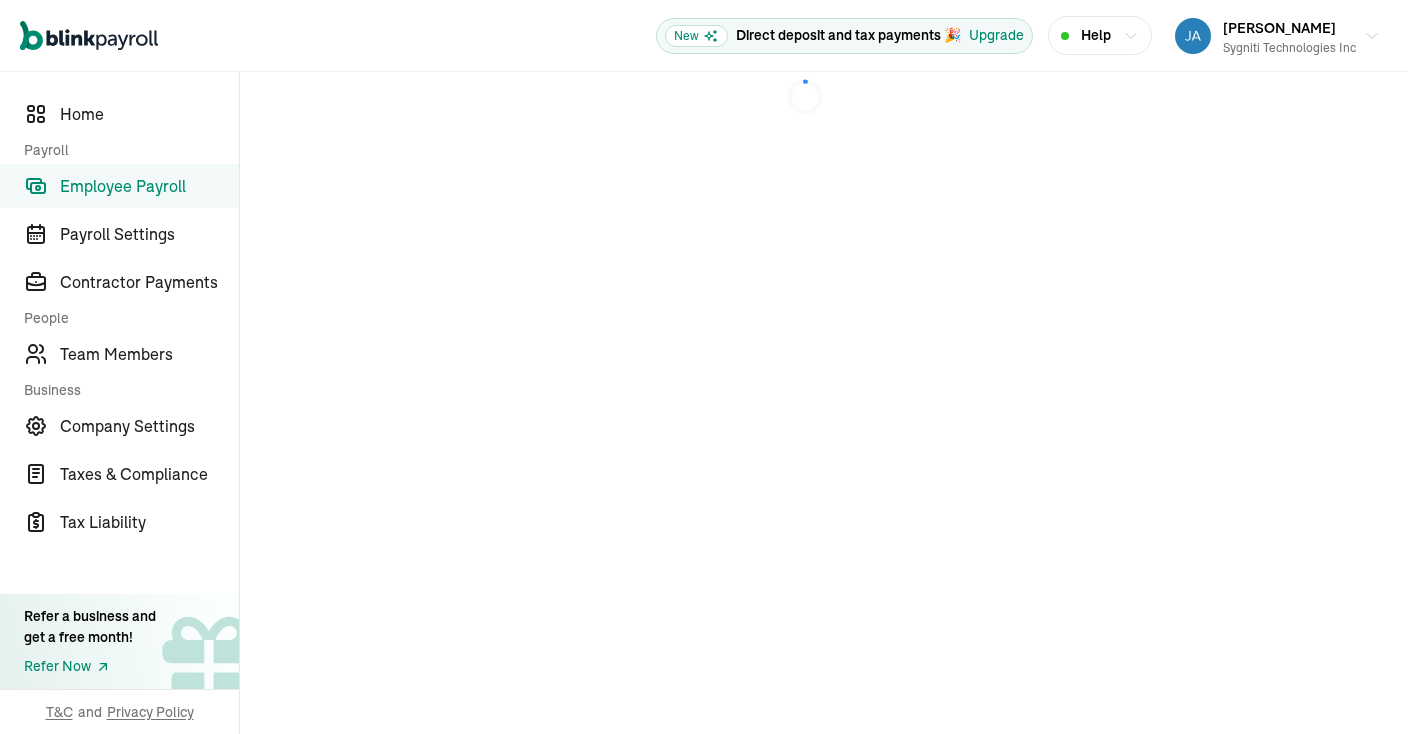 scroll, scrollTop: 0, scrollLeft: 0, axis: both 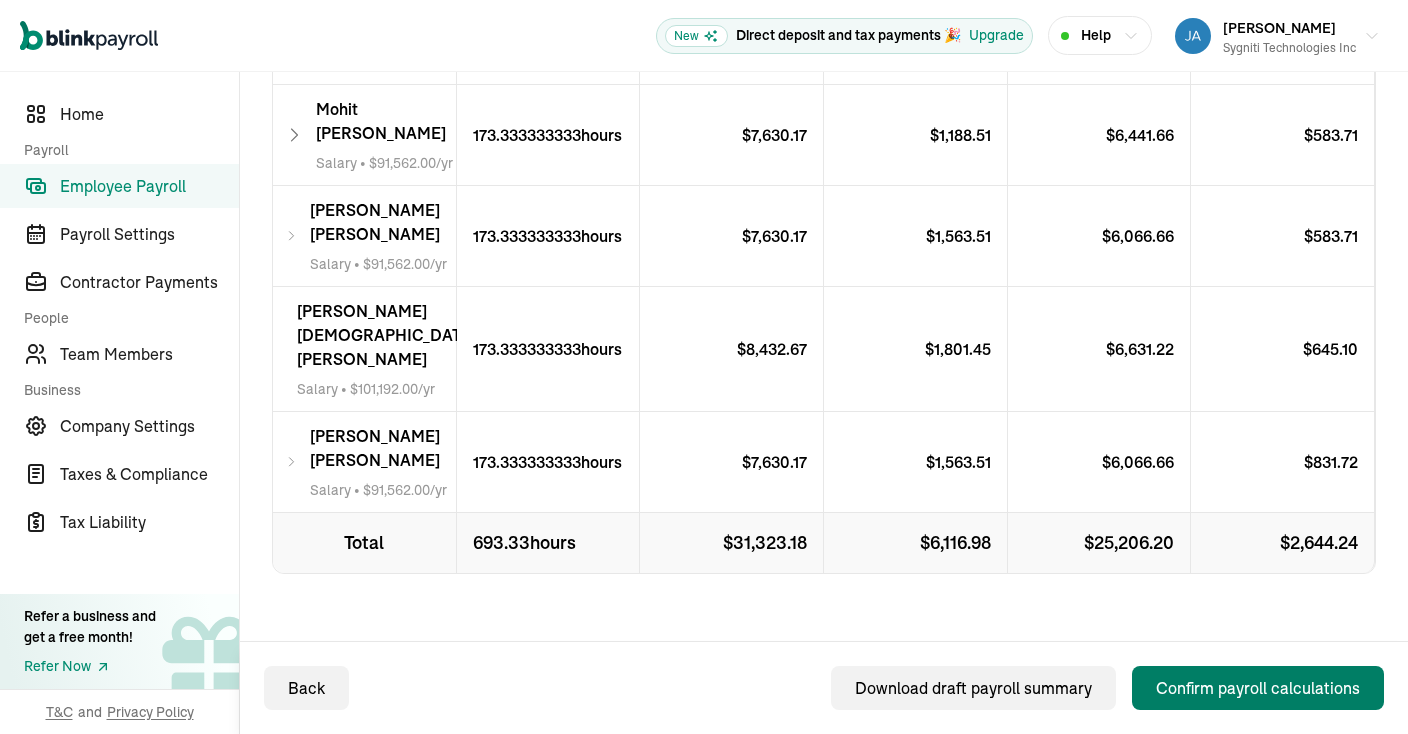 click on "Confirm payroll calculations" at bounding box center [1258, 688] 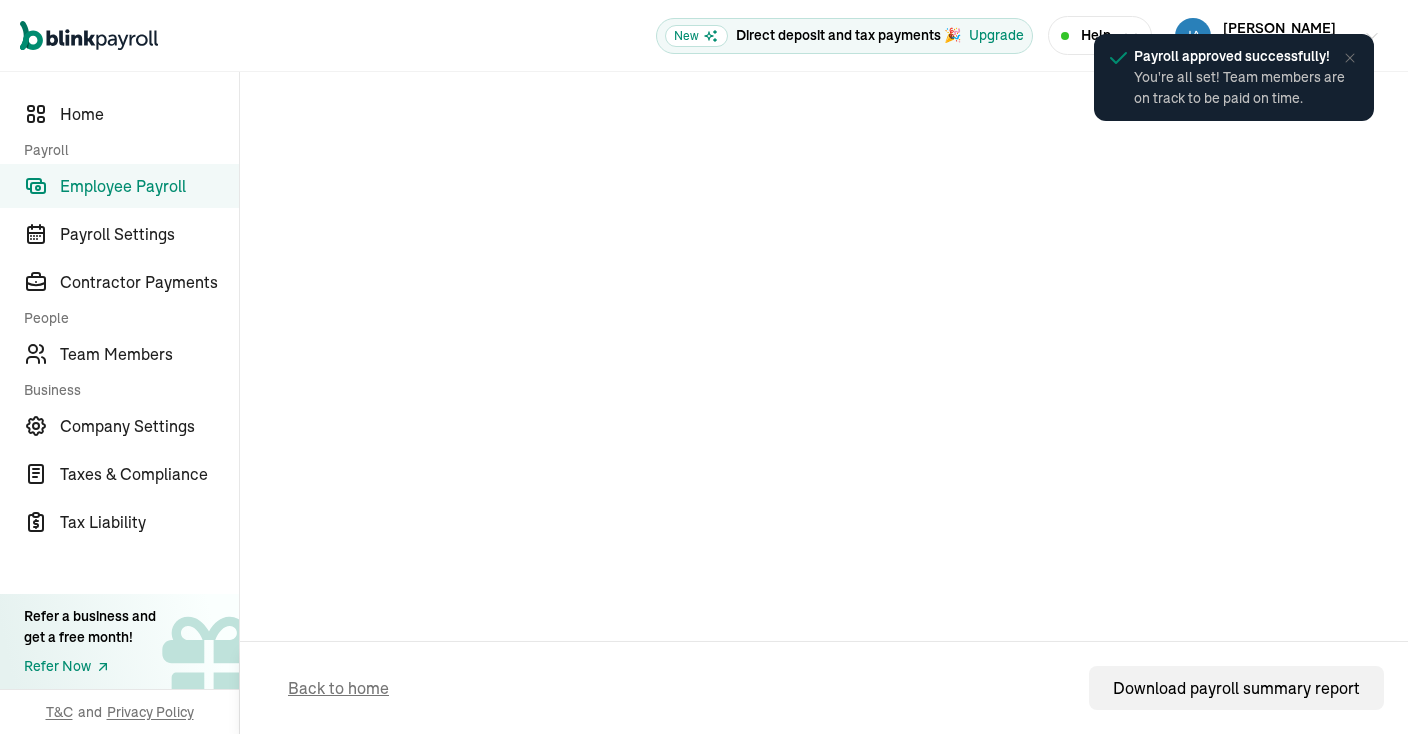 scroll, scrollTop: 200, scrollLeft: 0, axis: vertical 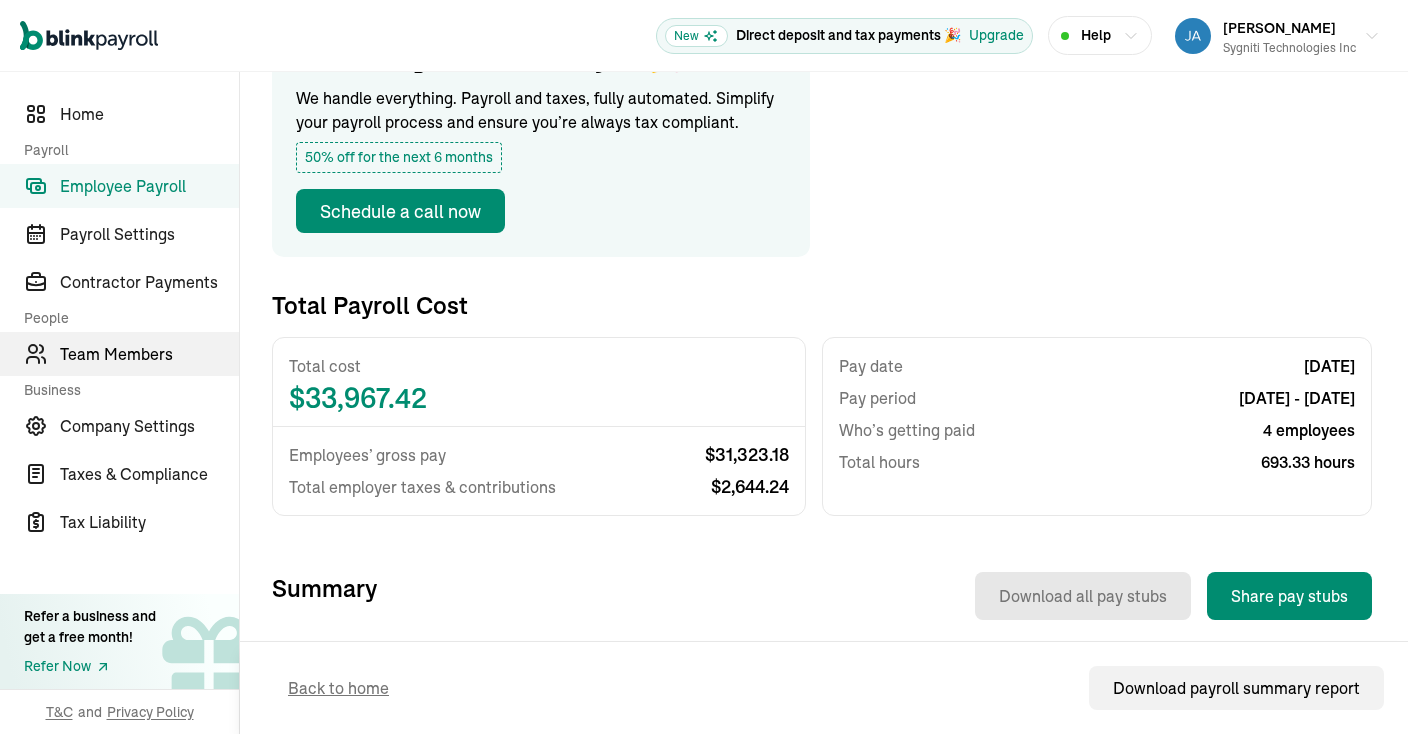 click on "Team Members" at bounding box center (149, 354) 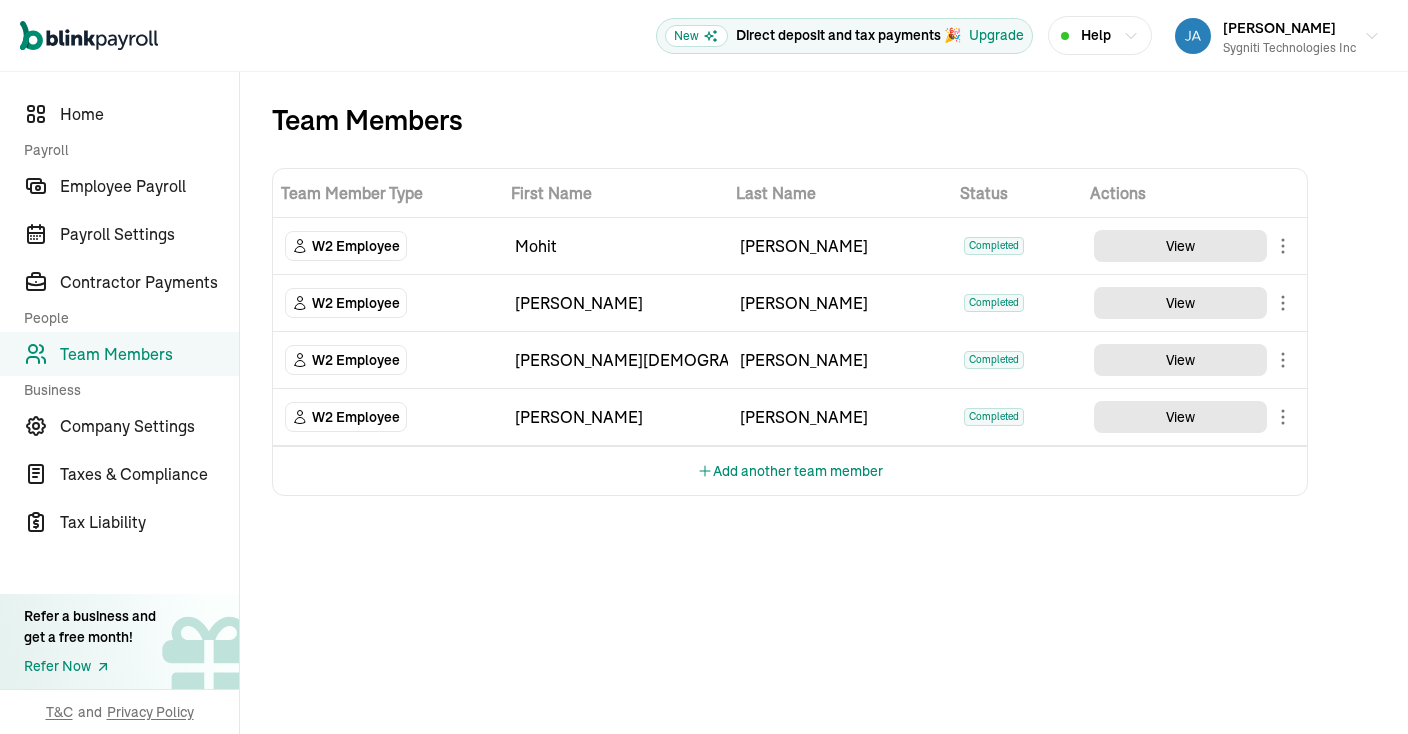 scroll, scrollTop: 0, scrollLeft: 0, axis: both 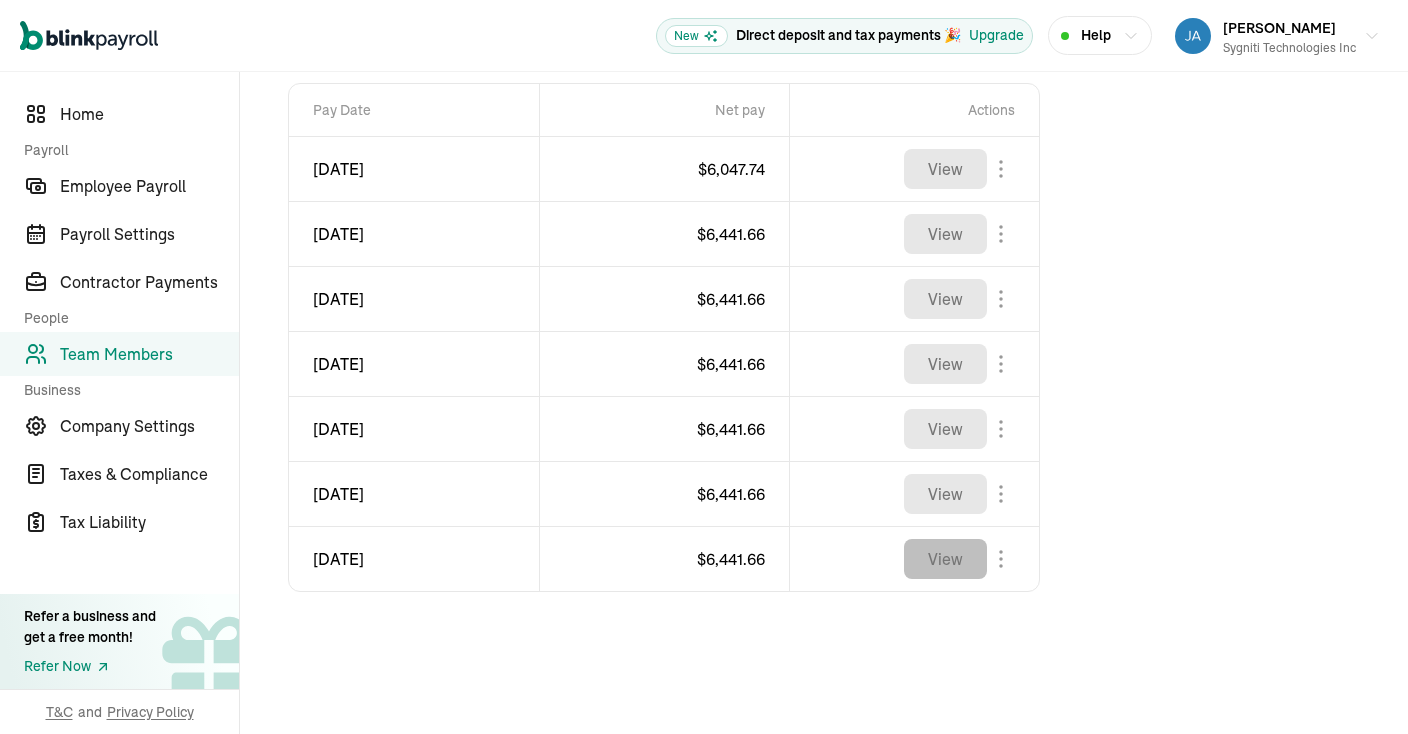 click on "View" at bounding box center (945, 559) 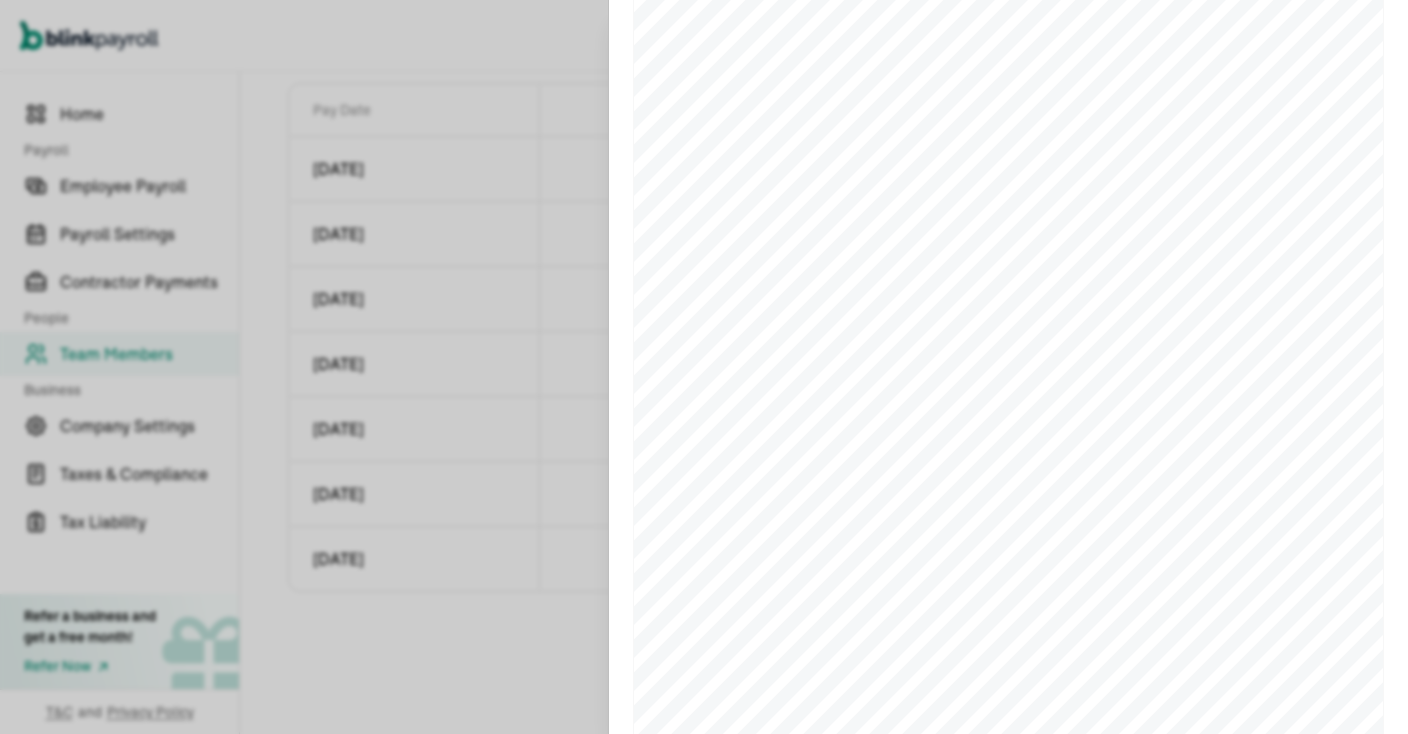 scroll, scrollTop: 518, scrollLeft: 0, axis: vertical 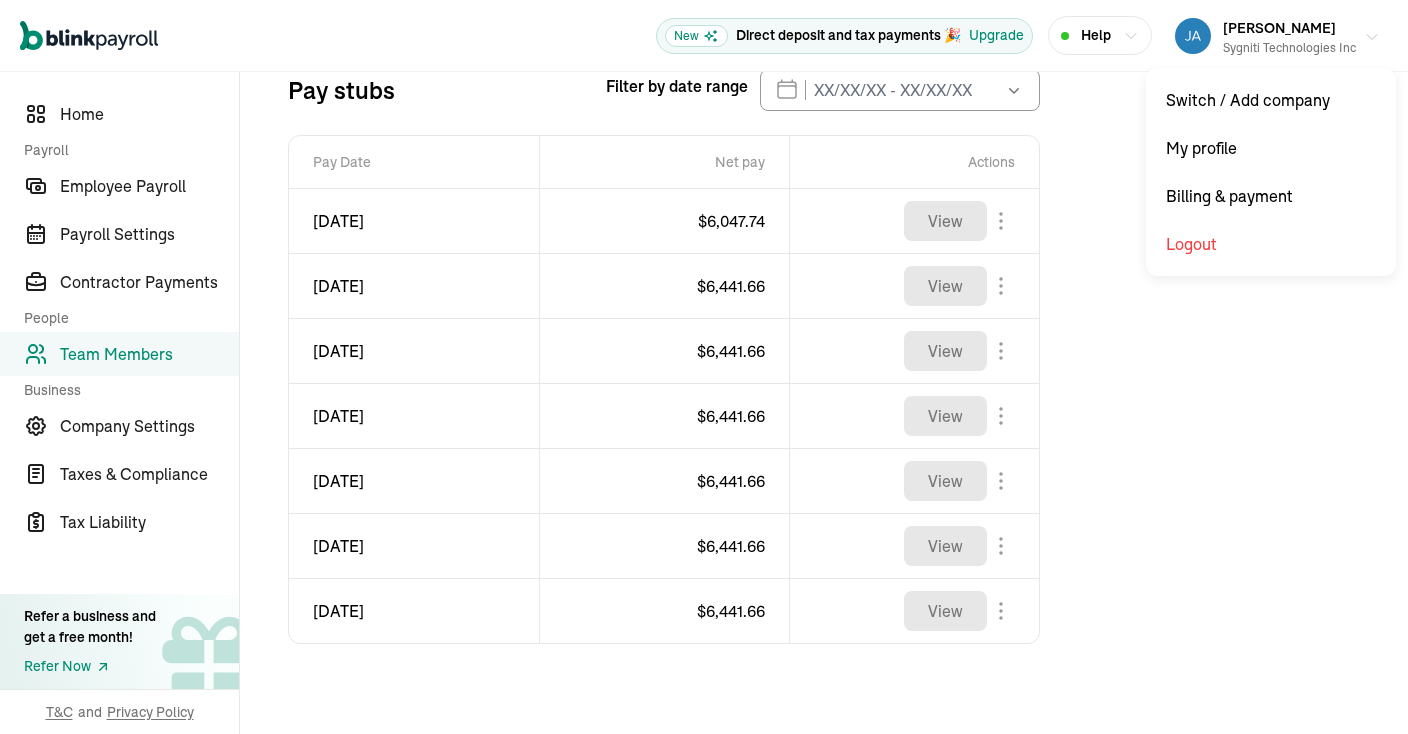 click on "Jayaprakash Rangana" at bounding box center (1279, 28) 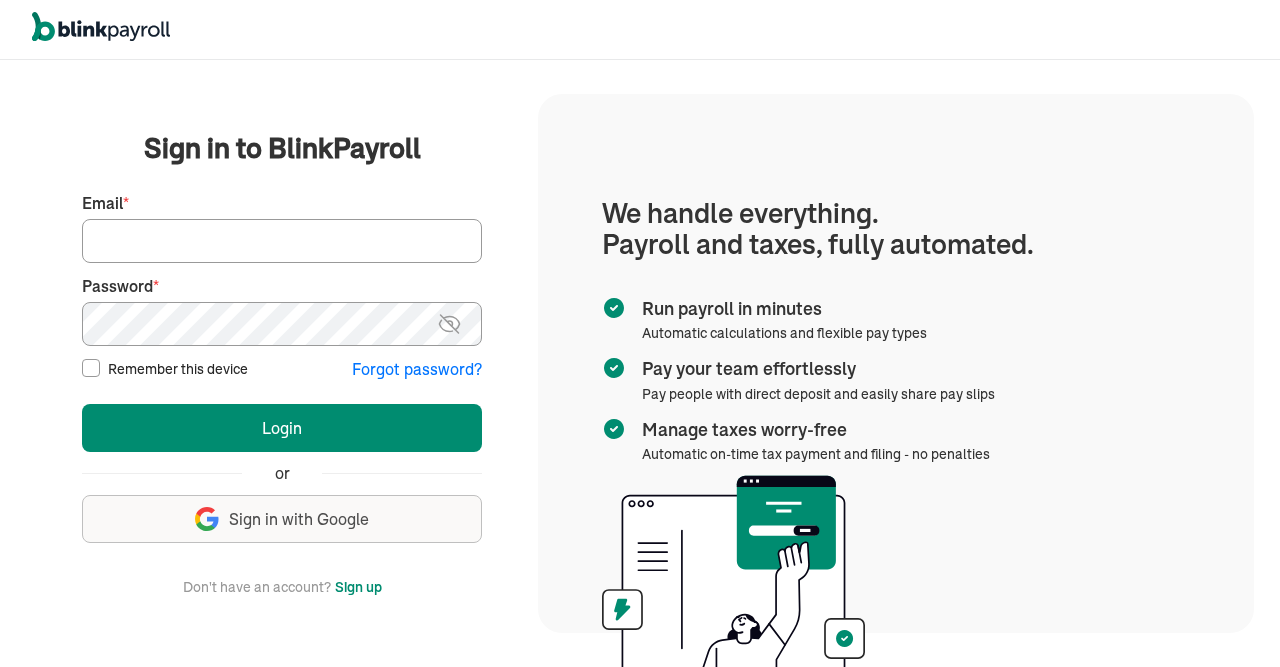 scroll, scrollTop: 0, scrollLeft: 0, axis: both 